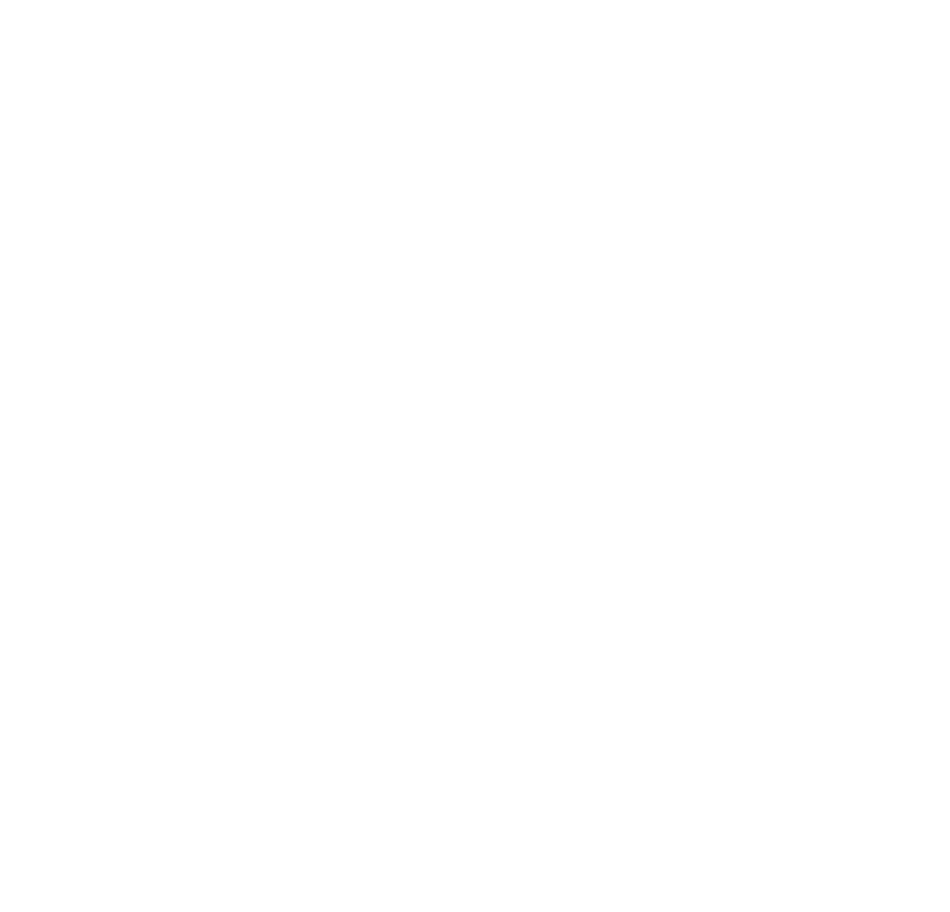scroll, scrollTop: 0, scrollLeft: 0, axis: both 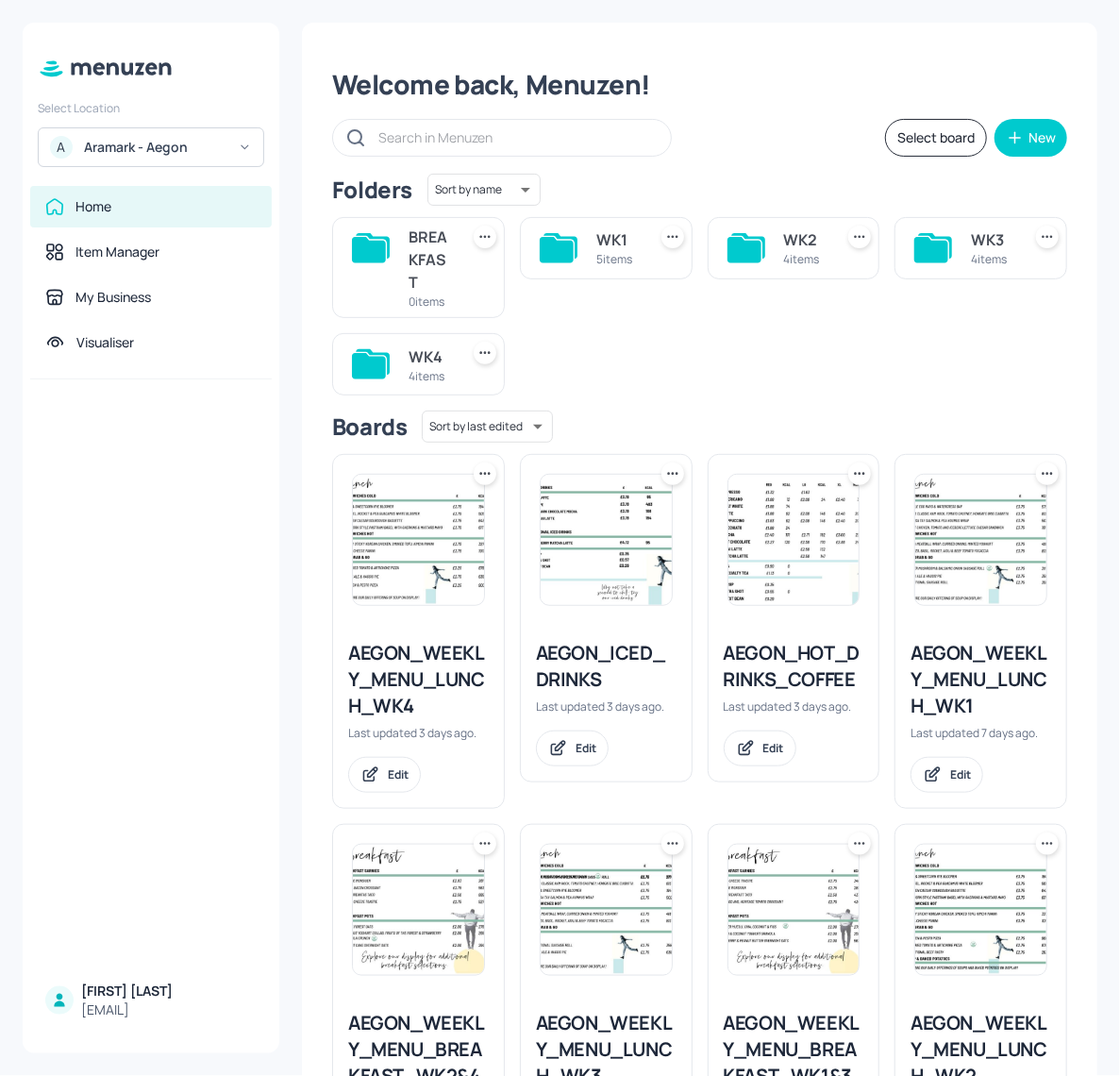 click on "WK2 4  items" at bounding box center [805, 248] 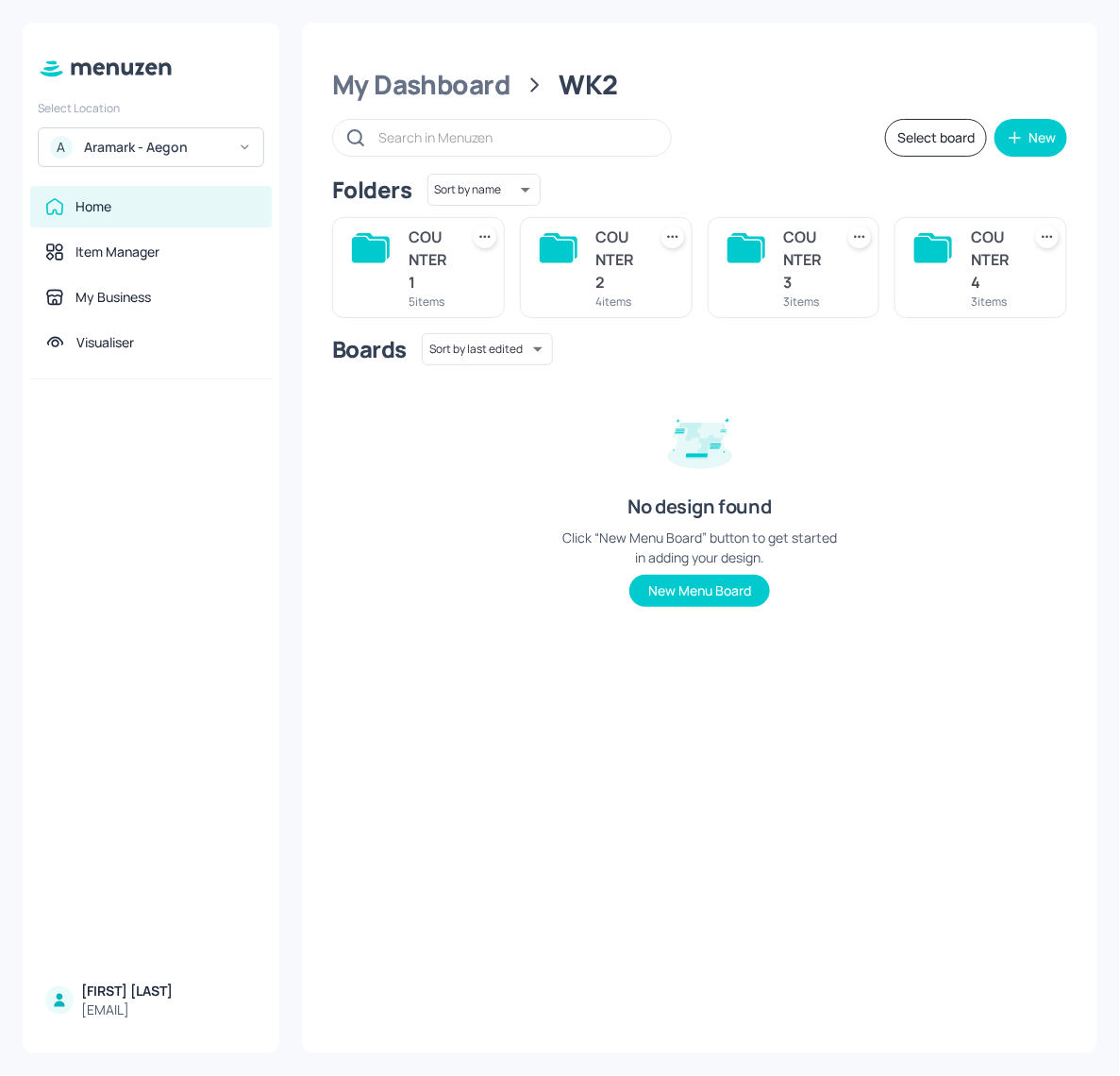 click on "COUNTER 1 5  items" at bounding box center [418, 267] 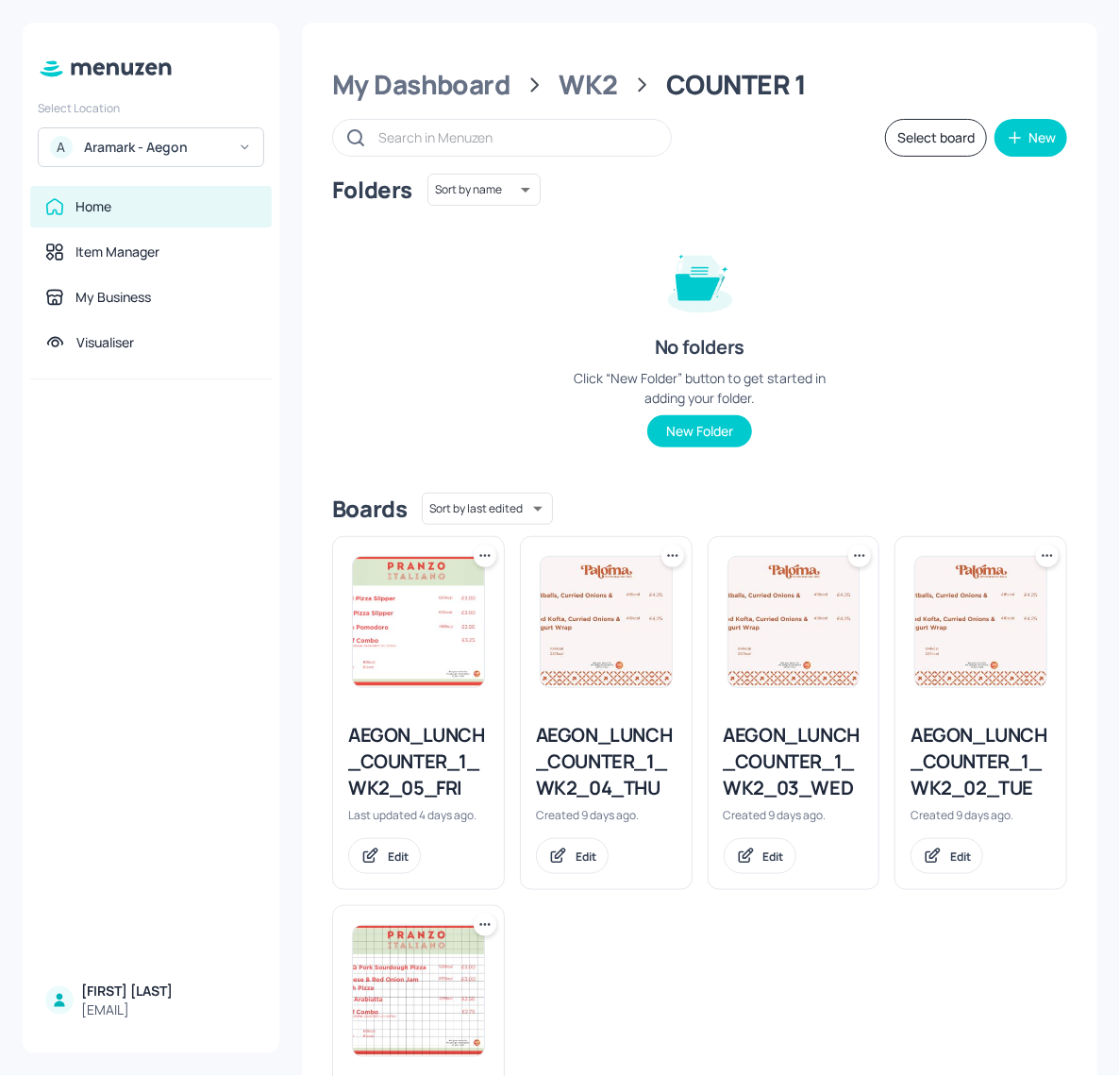 click at bounding box center [418, 991] 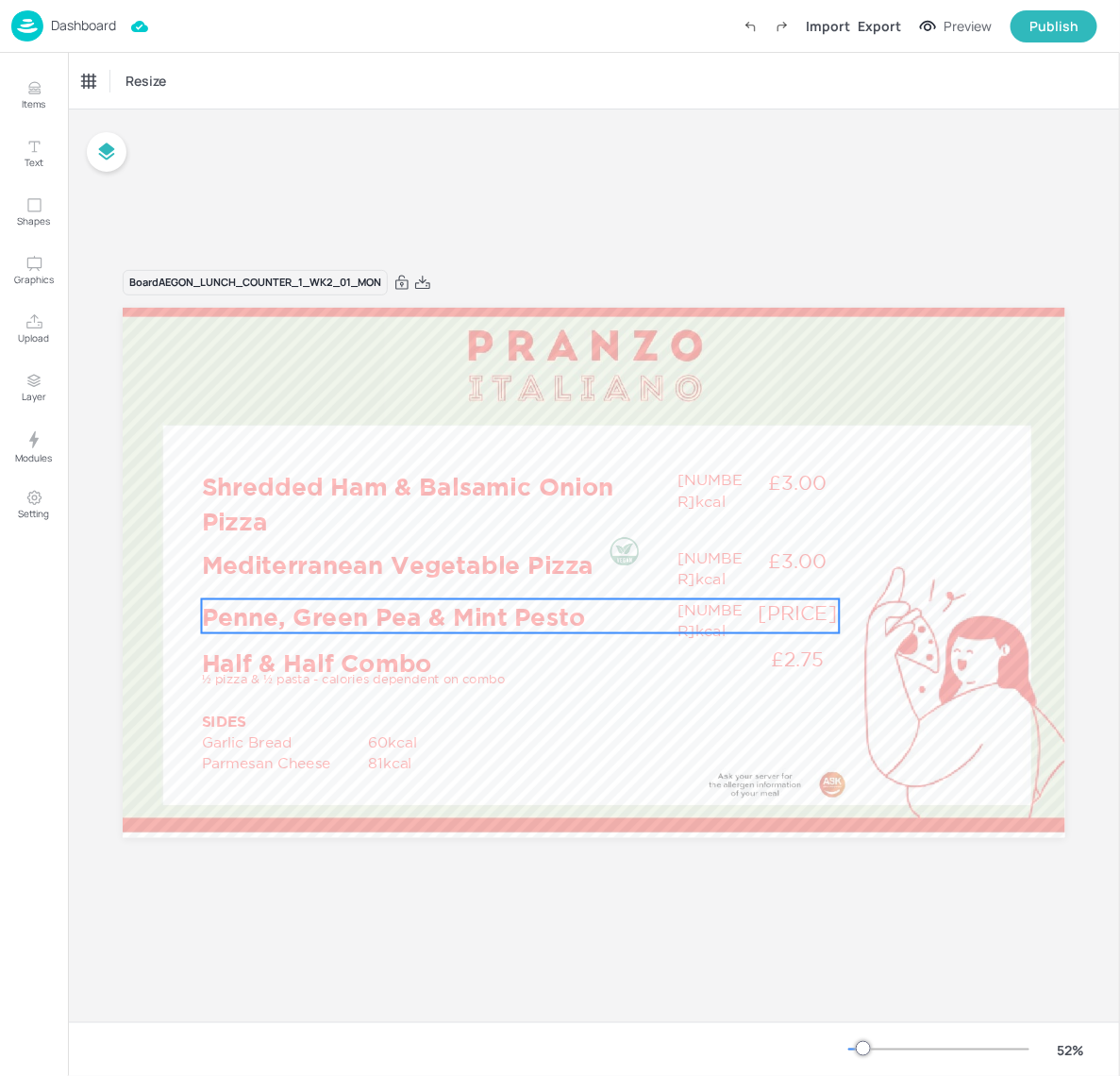 click on "[PRICE]" at bounding box center [797, 612] 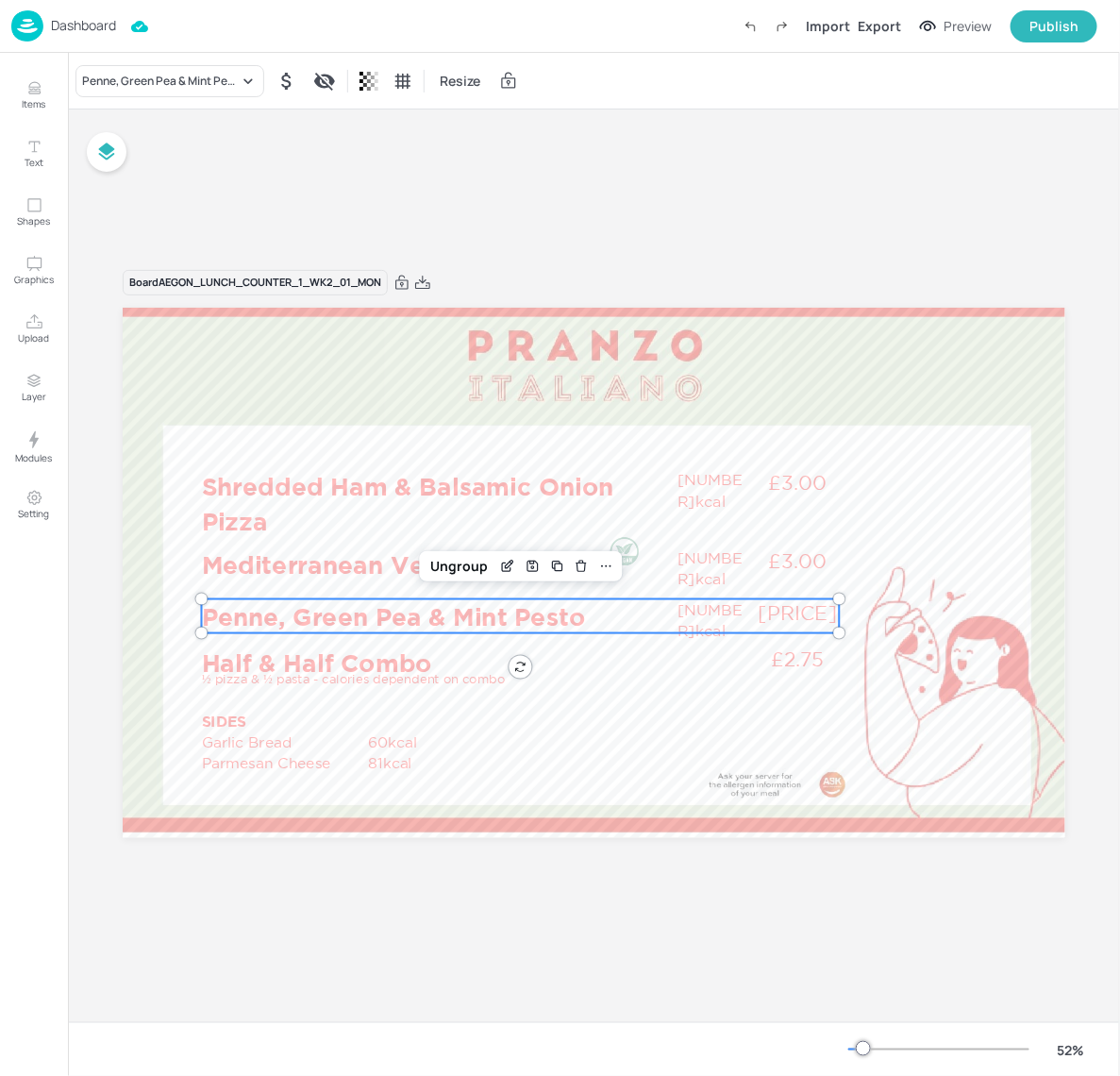 click on "[PRICE]" at bounding box center (797, 612) 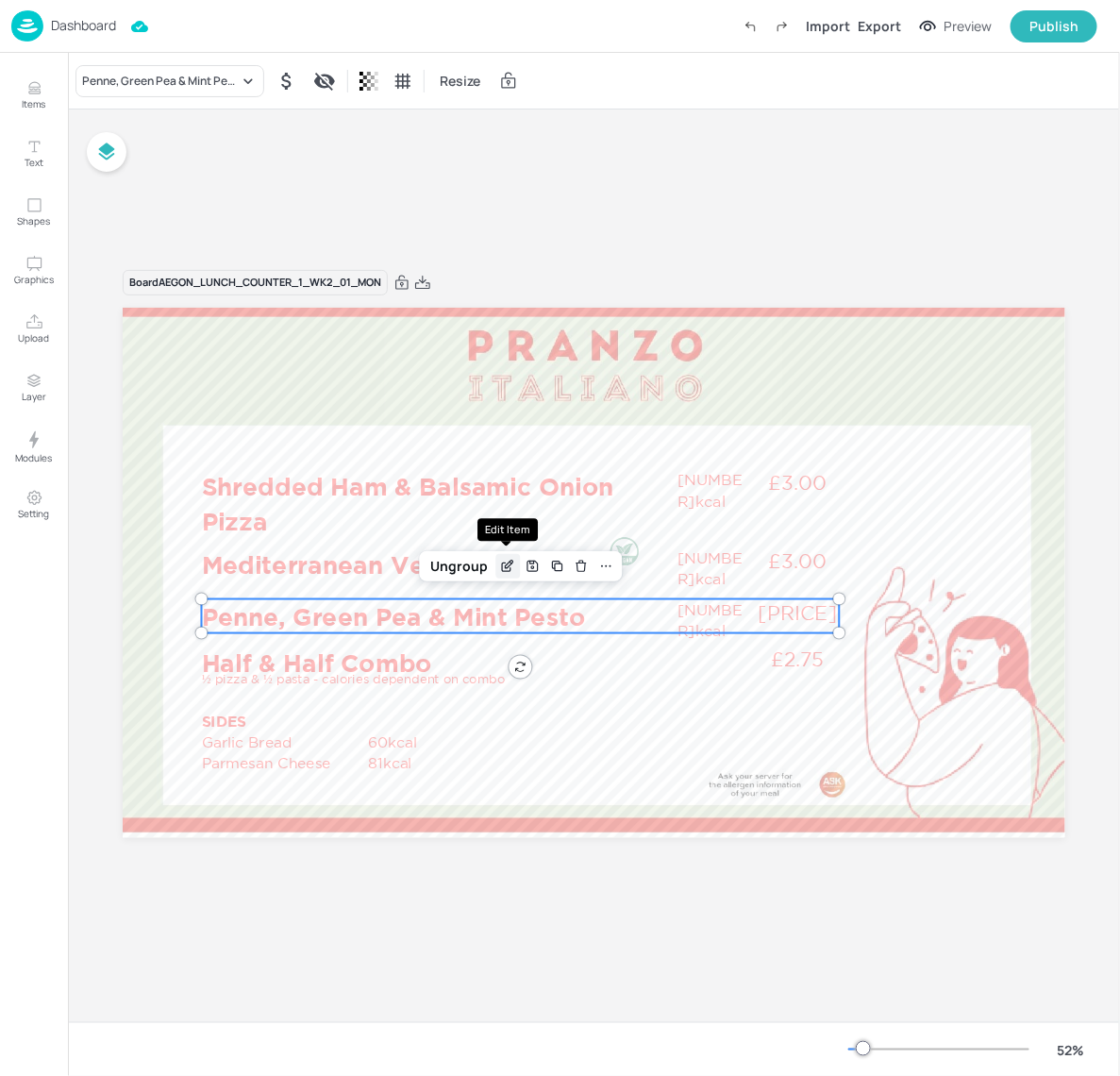 click at bounding box center (508, 566) 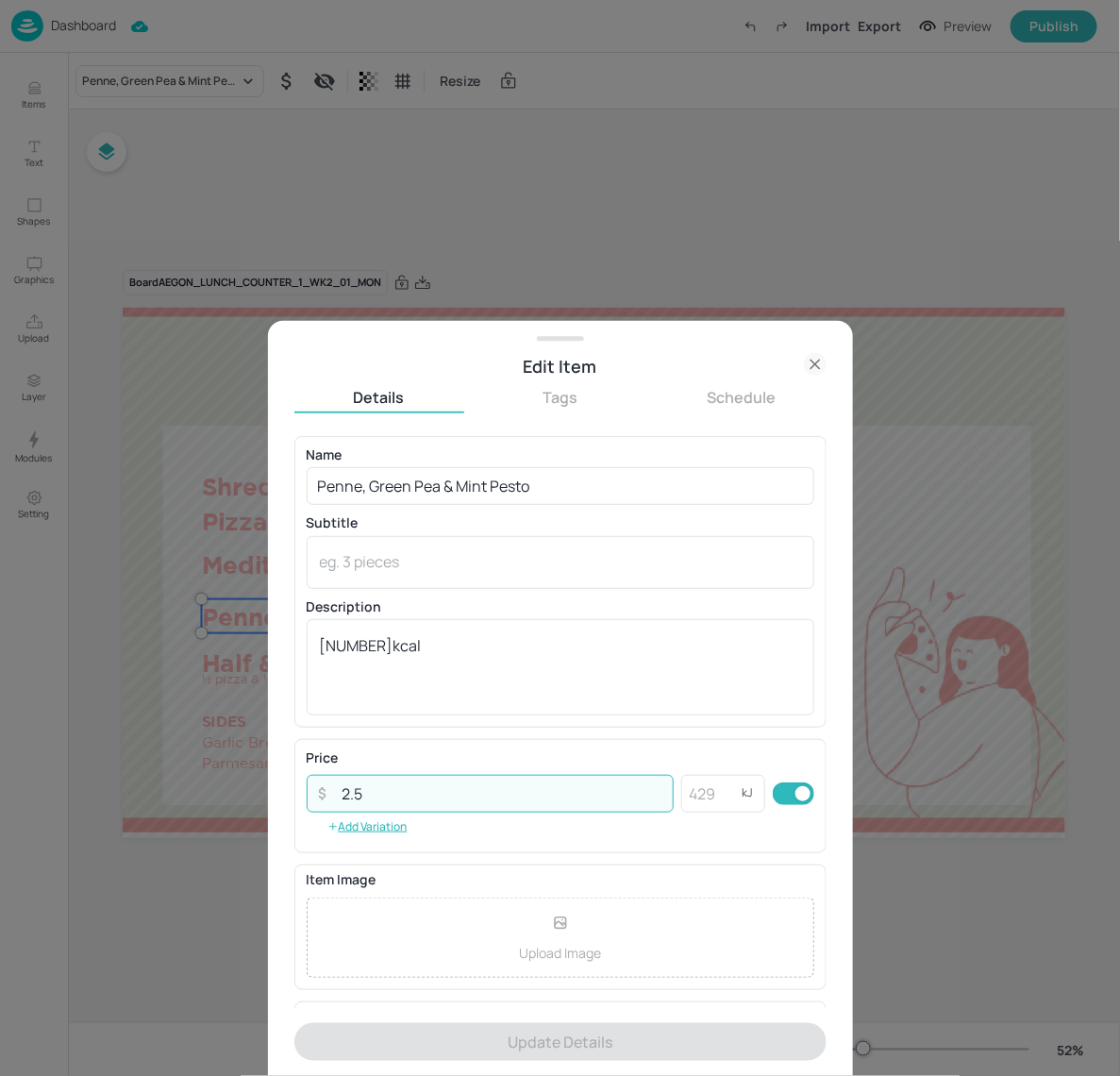 drag, startPoint x: 359, startPoint y: 789, endPoint x: 382, endPoint y: 789, distance: 23 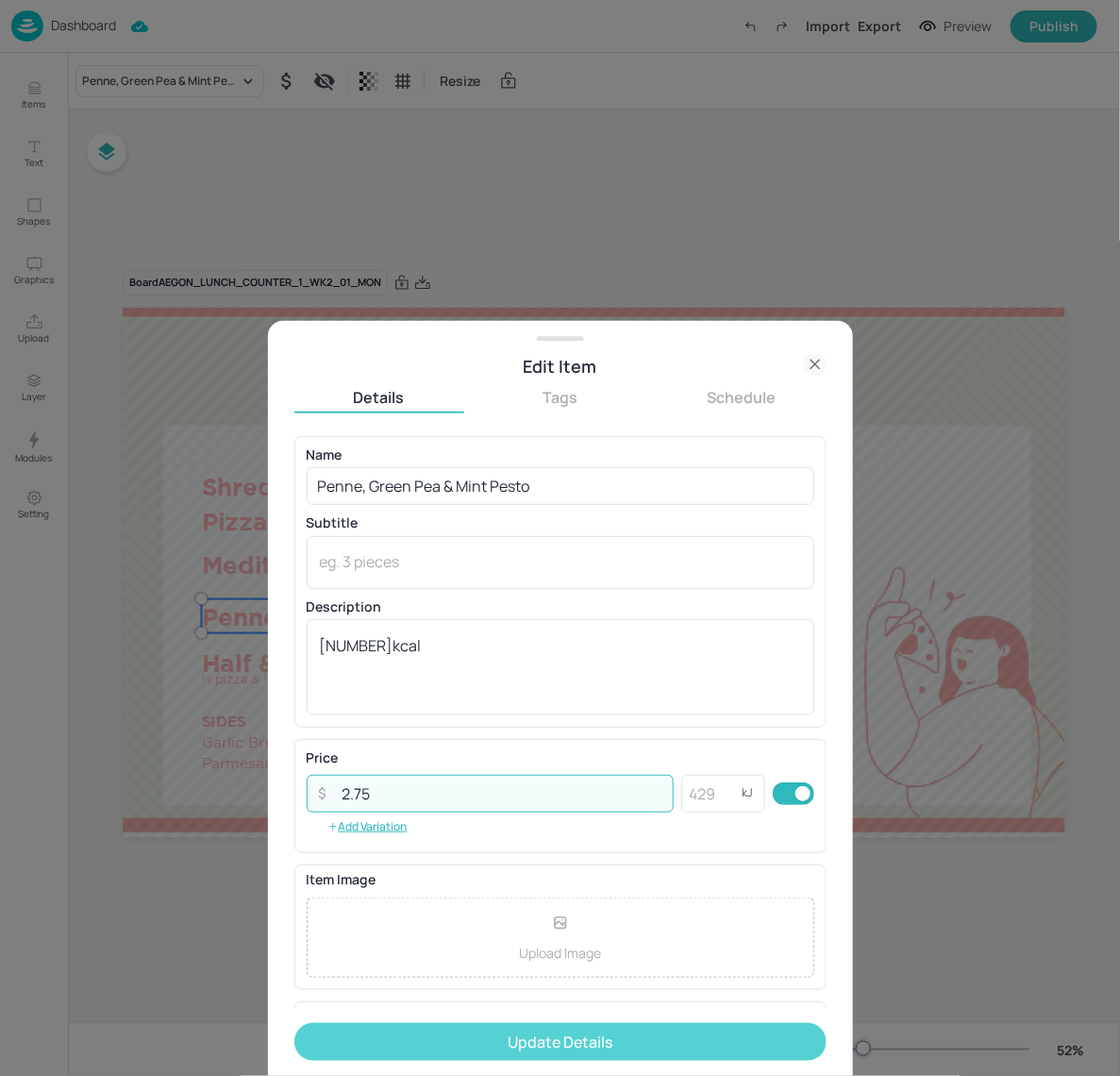 type on "2.75" 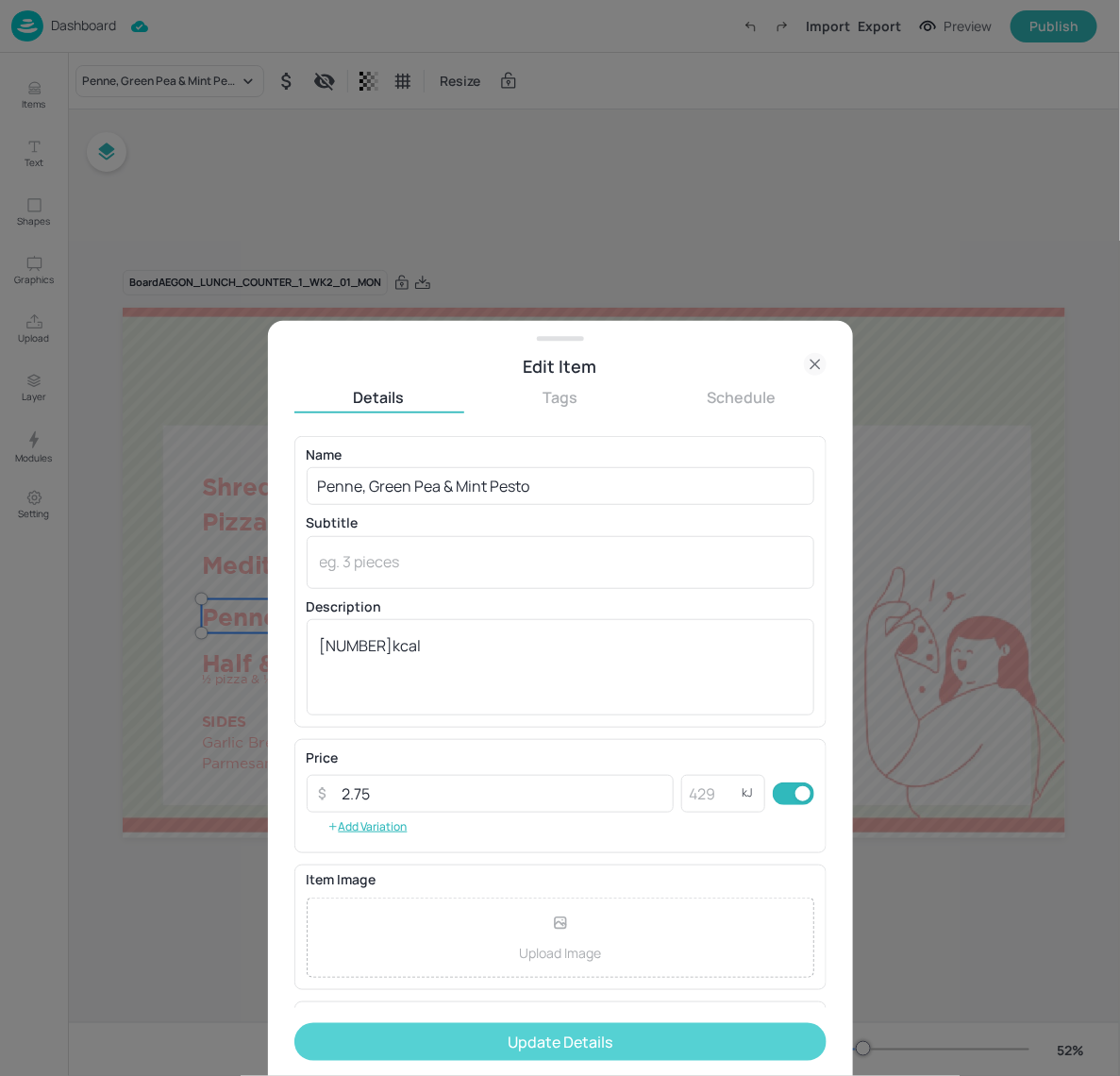 click on "Update Details" at bounding box center [560, 1042] 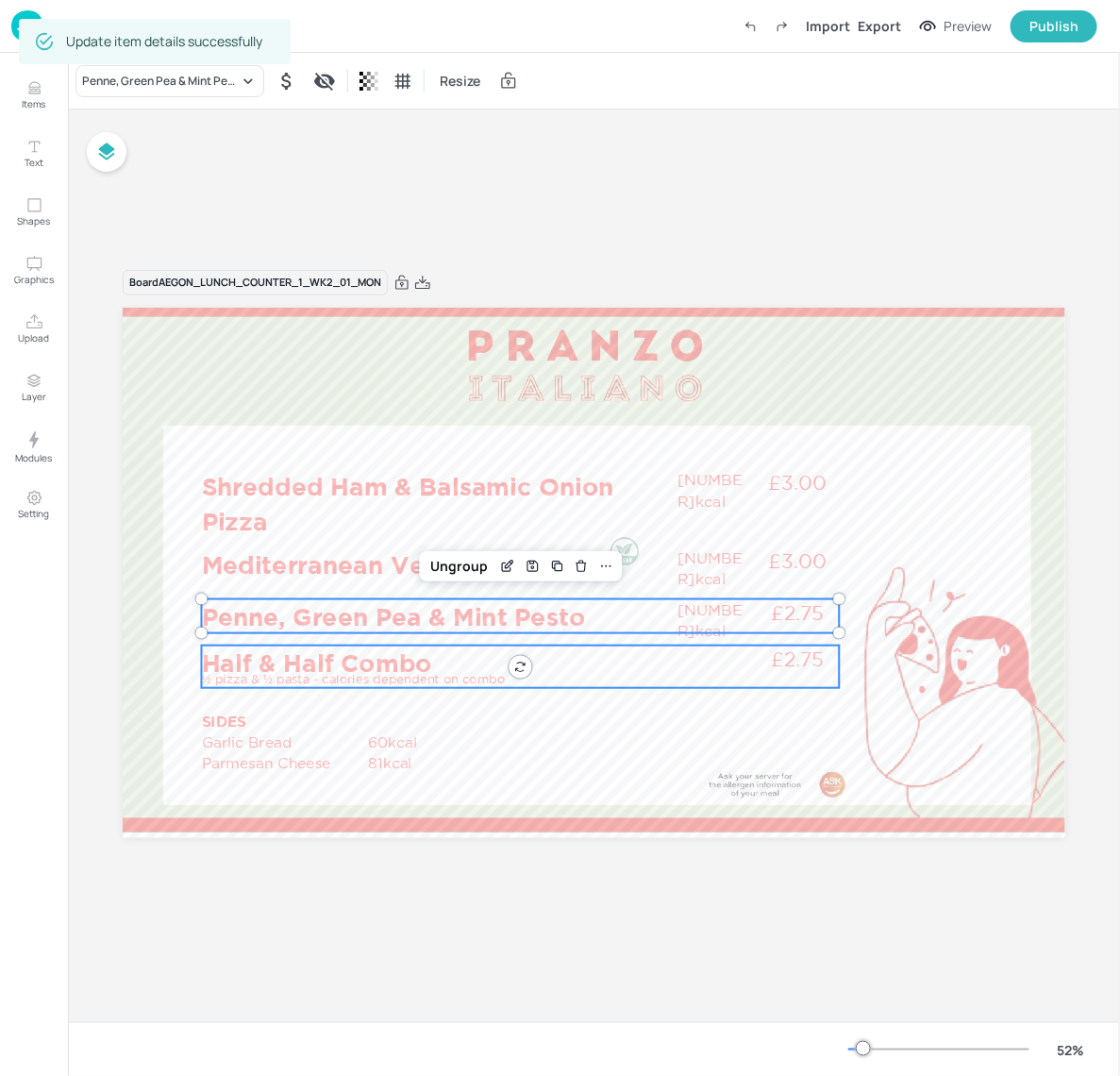 click on "£2.75" at bounding box center (798, 659) 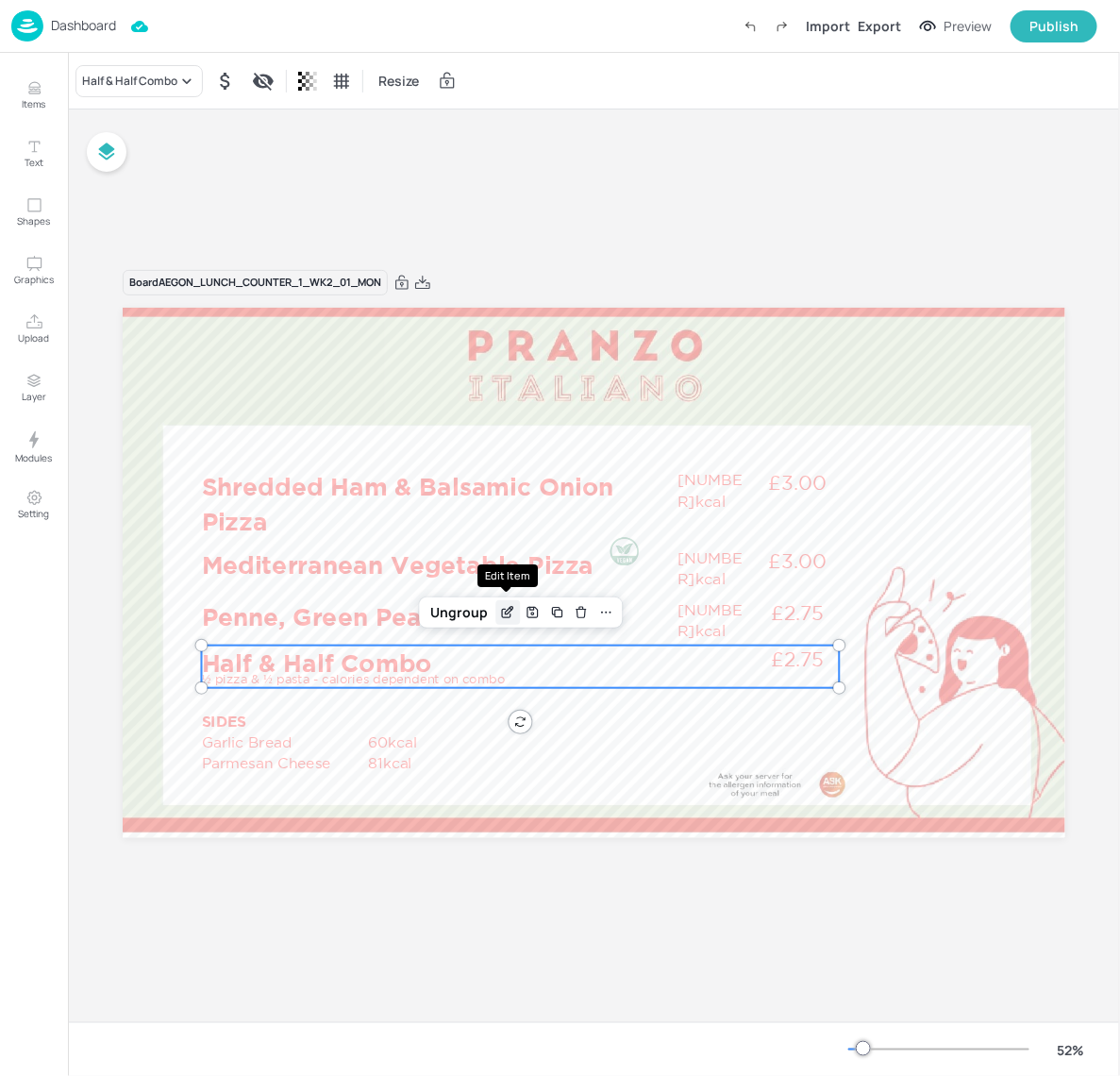 click 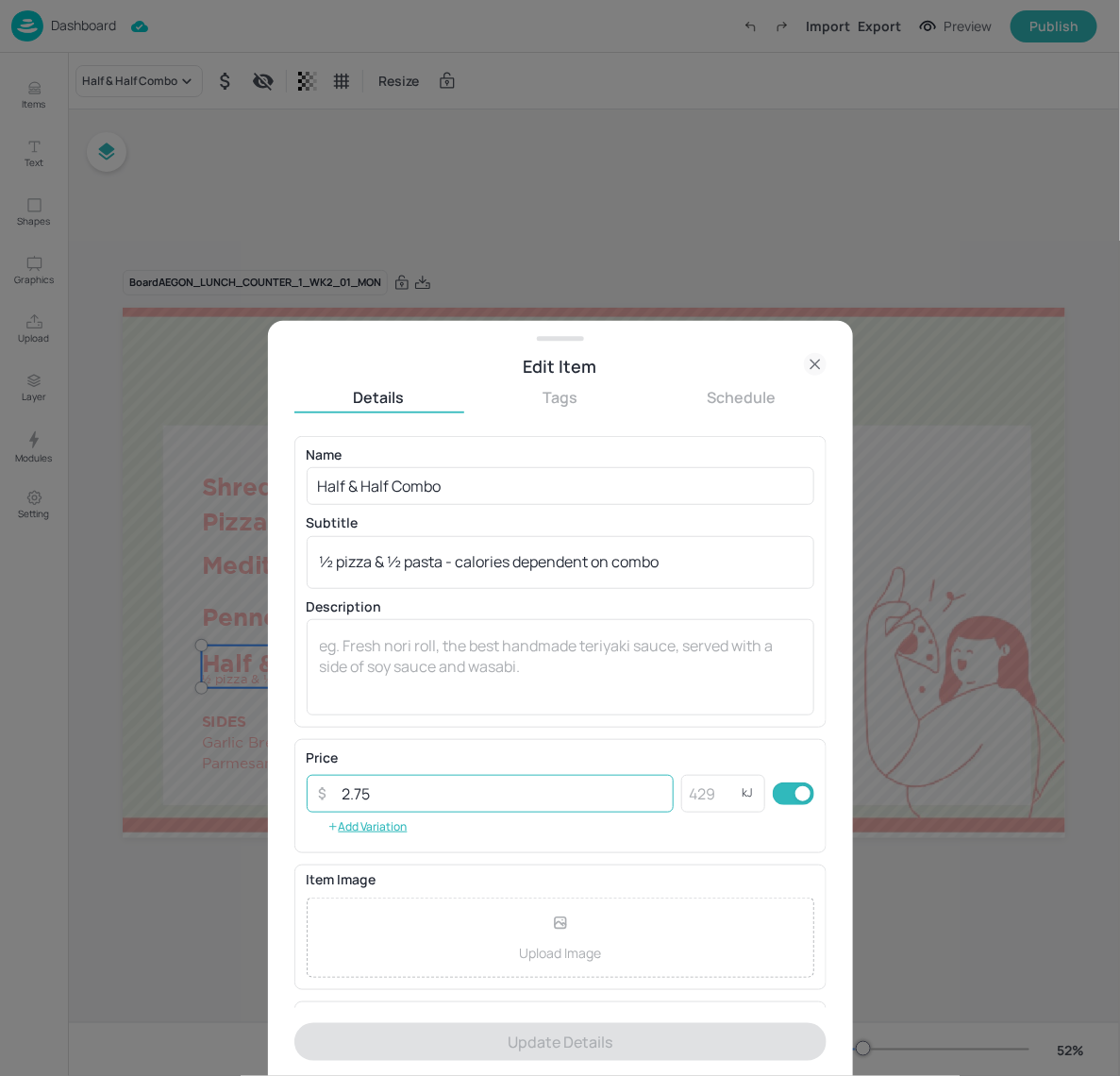 click on "2.75" at bounding box center (503, 794) 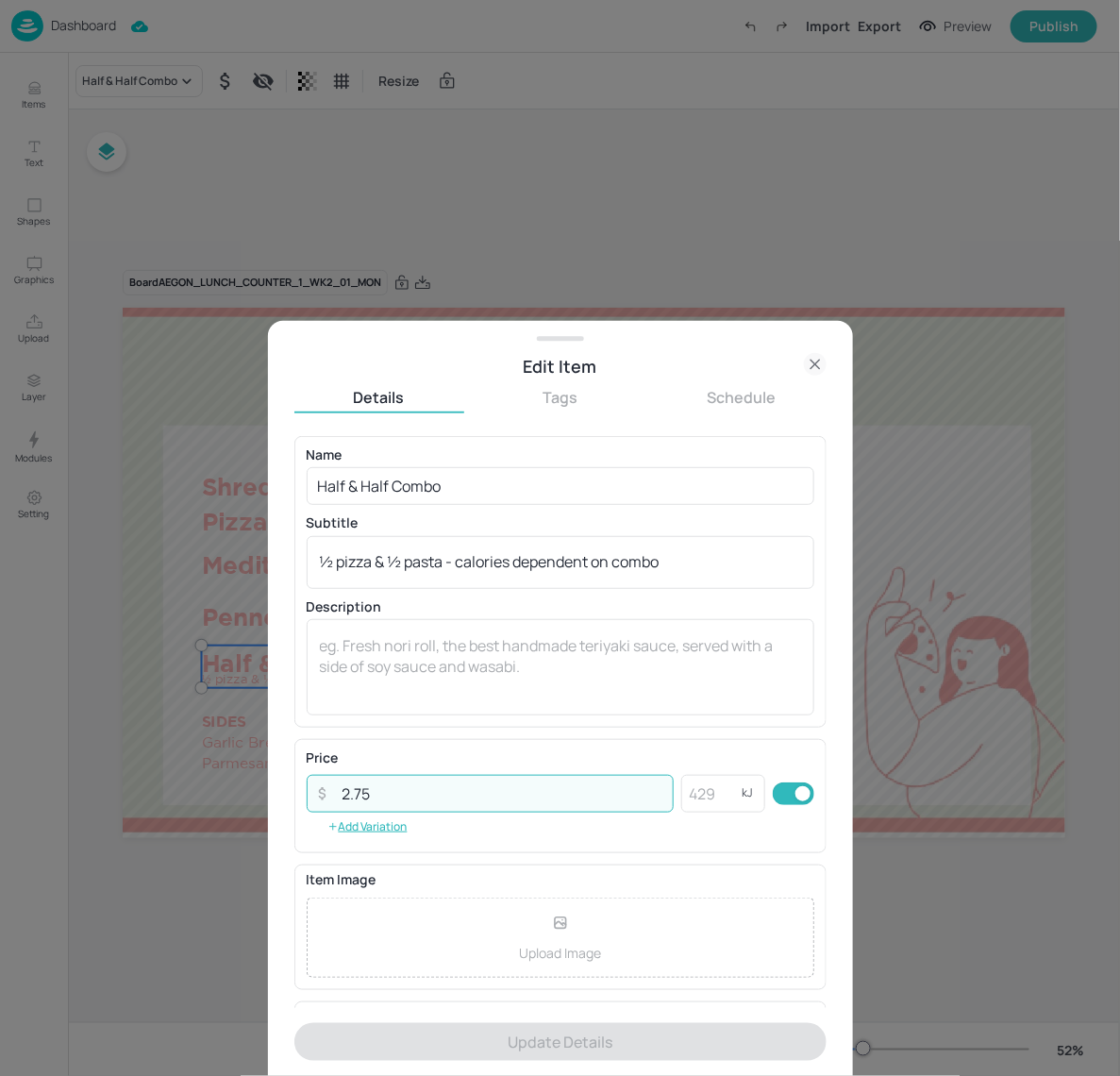 click on "2.75" at bounding box center [503, 794] 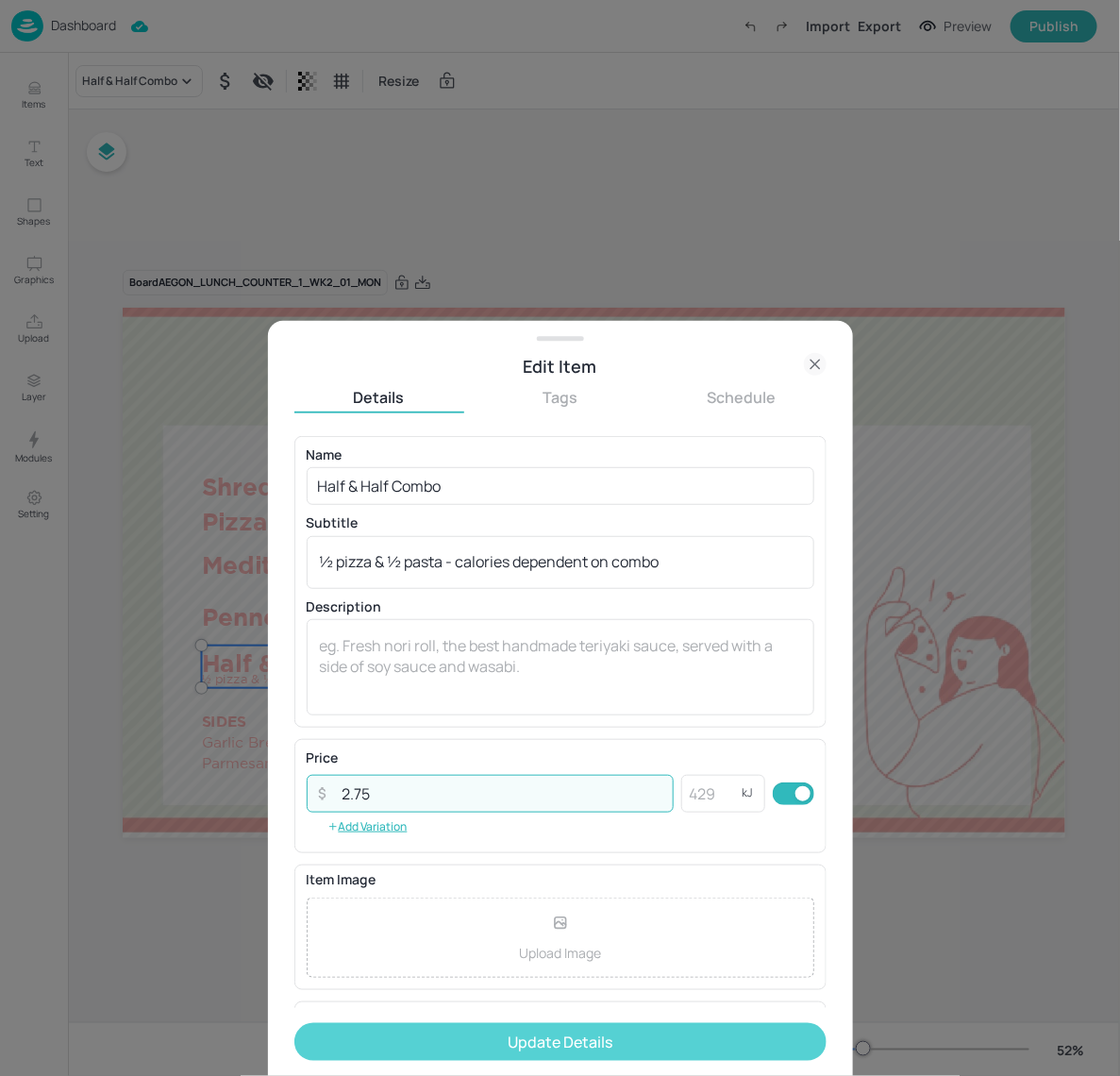 type on "[PRICE]" 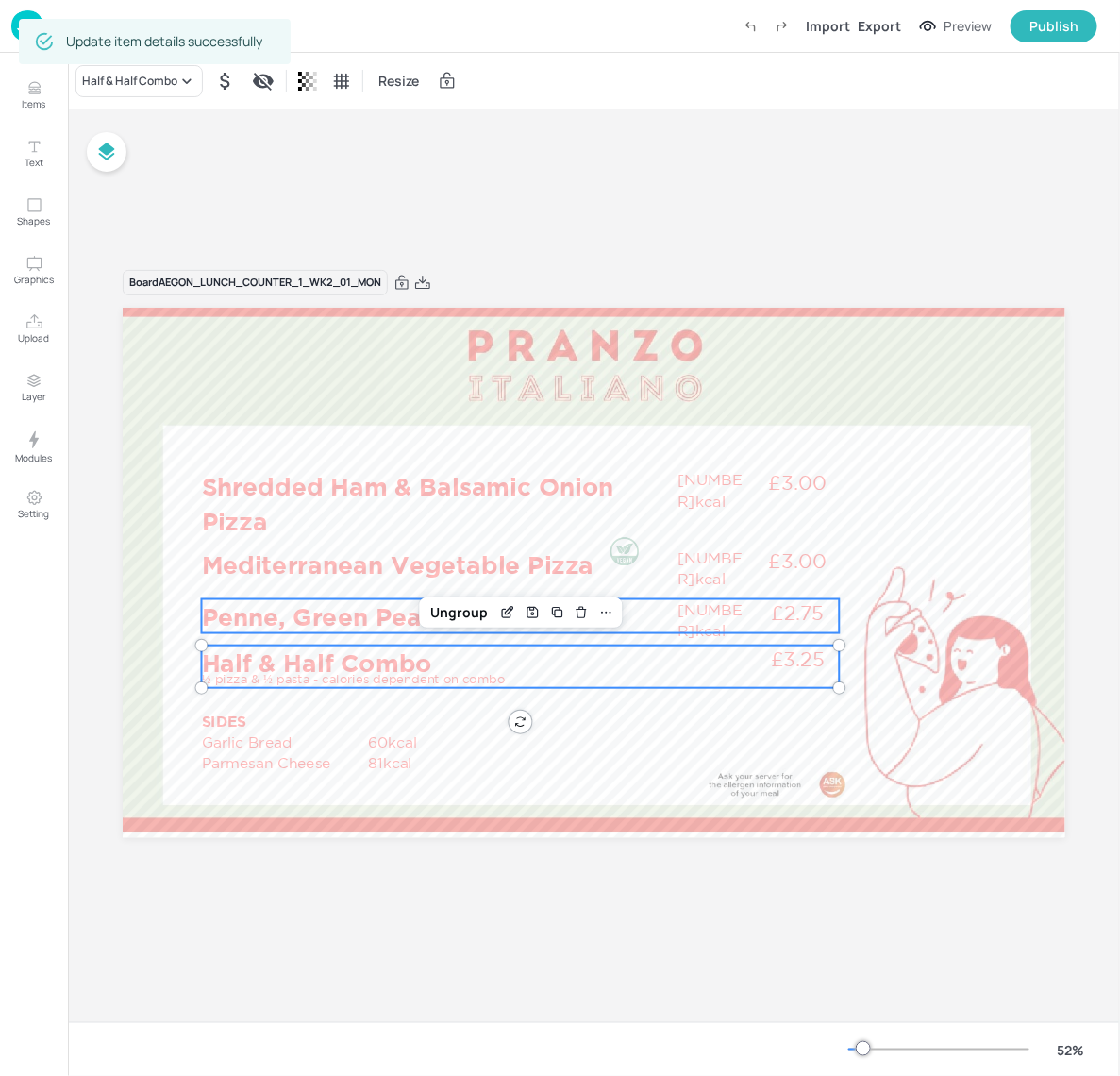 click on "Penne, Green Pea & Mint Pesto" at bounding box center (435, 615) 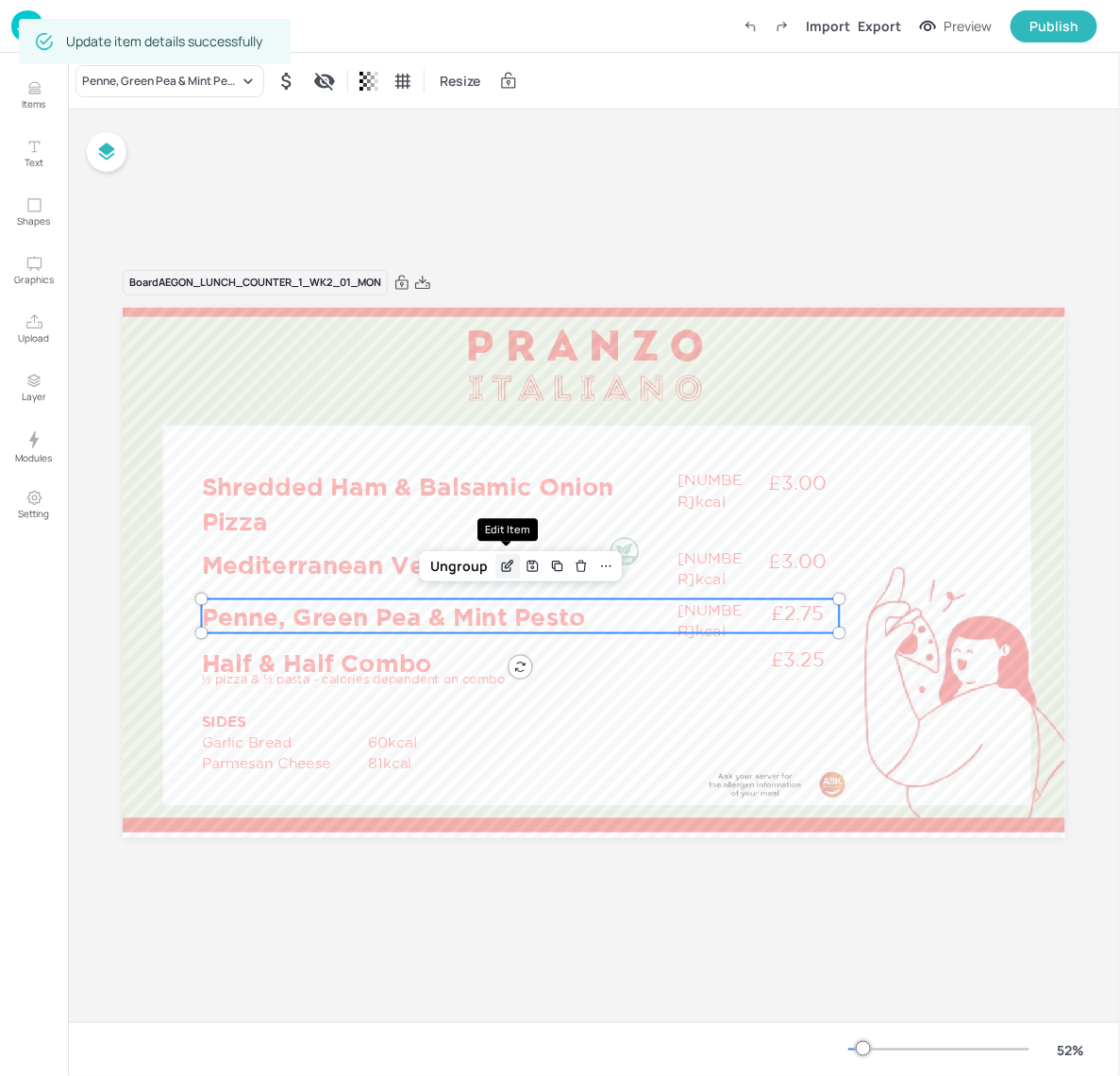 click 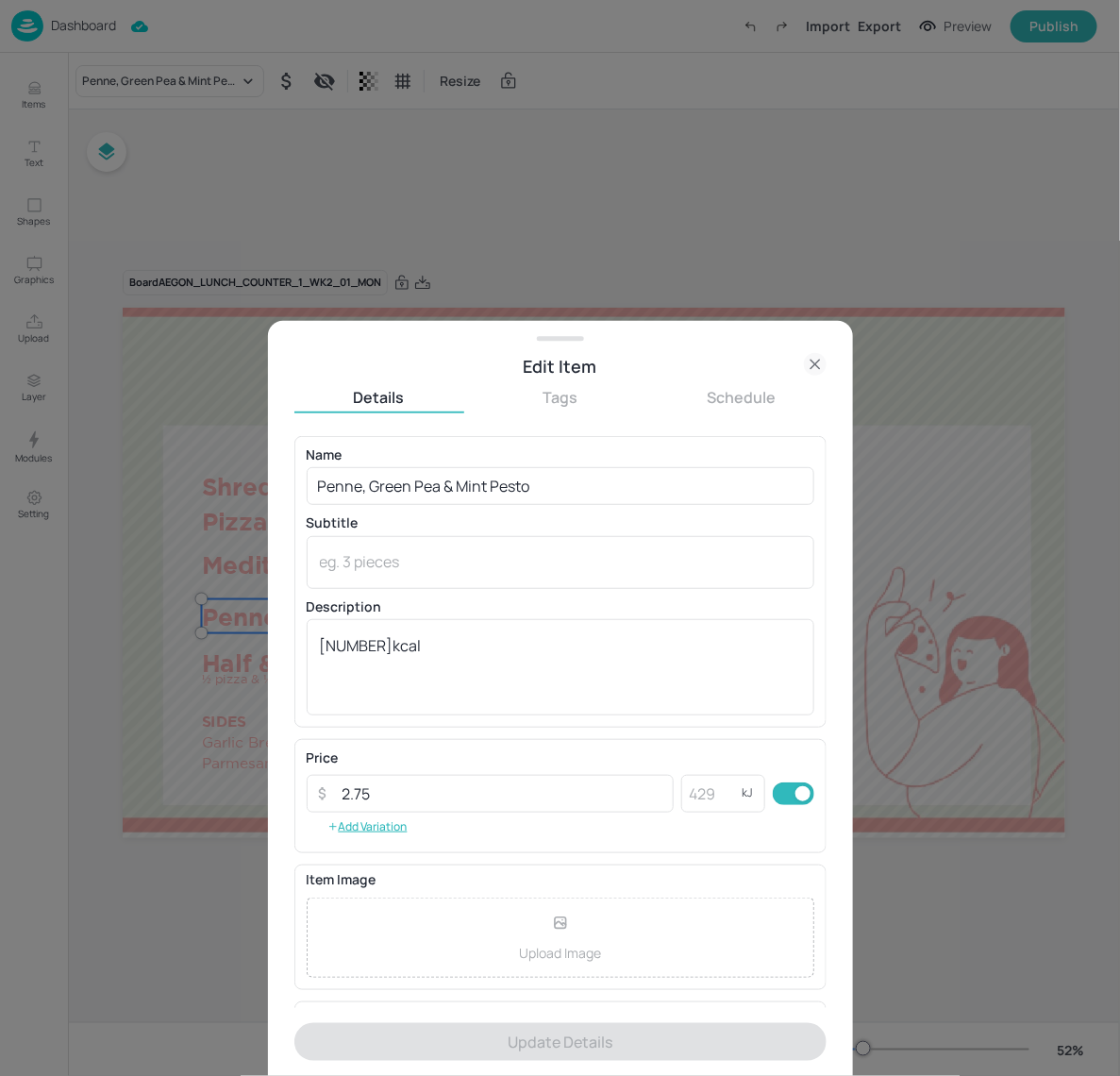 scroll, scrollTop: 134, scrollLeft: 0, axis: vertical 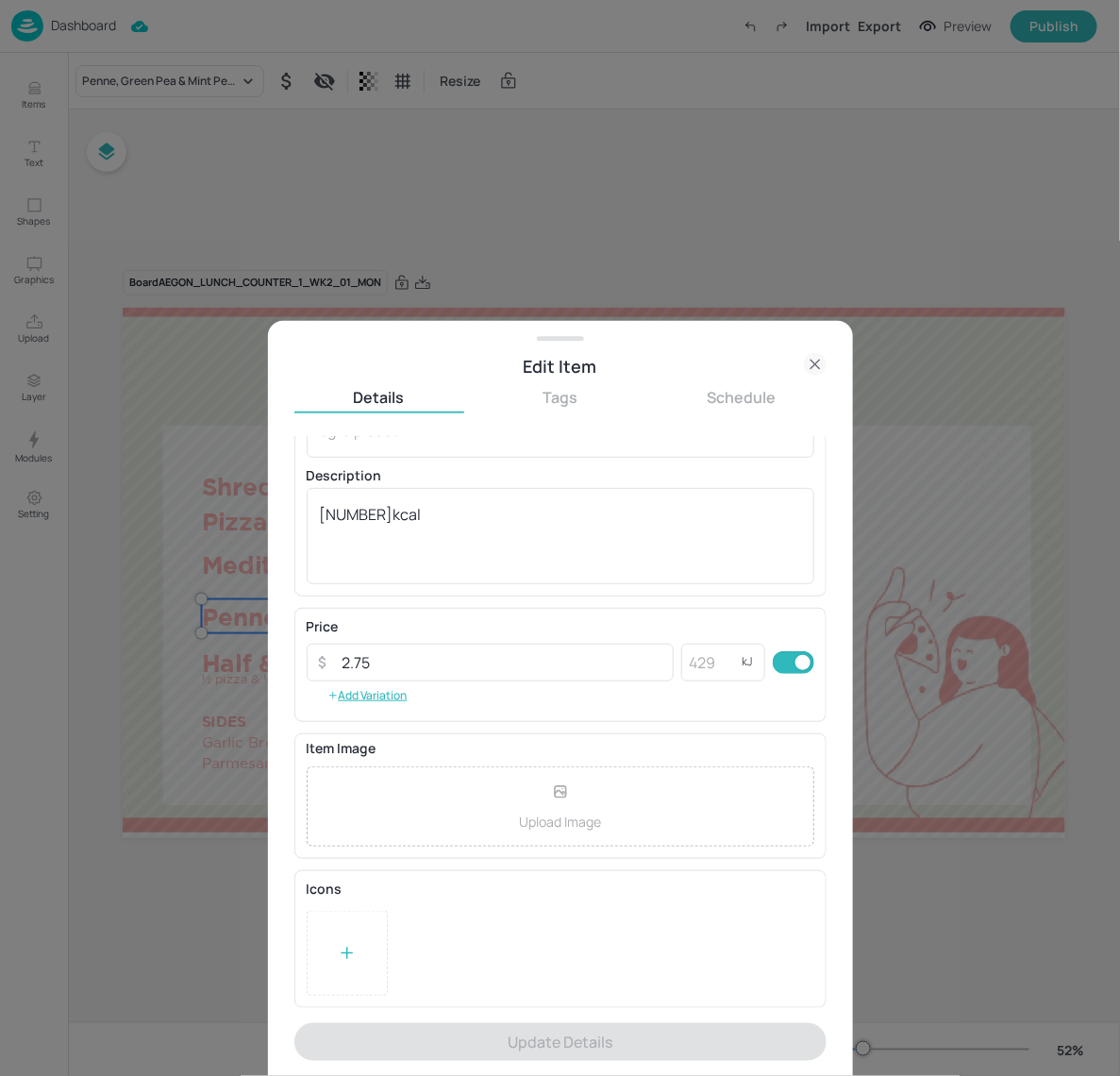 click at bounding box center (347, 953) 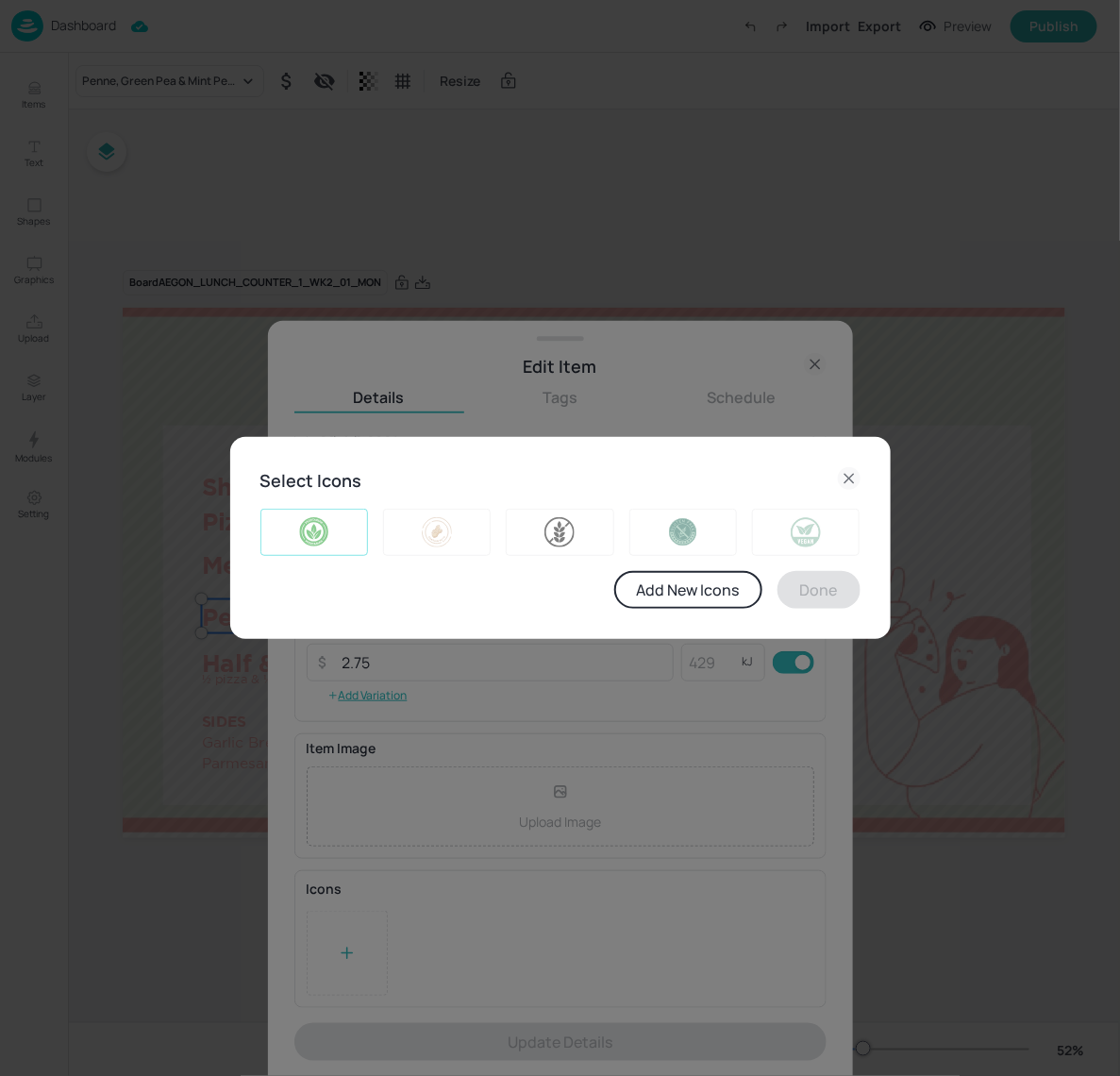 click at bounding box center (314, 532) 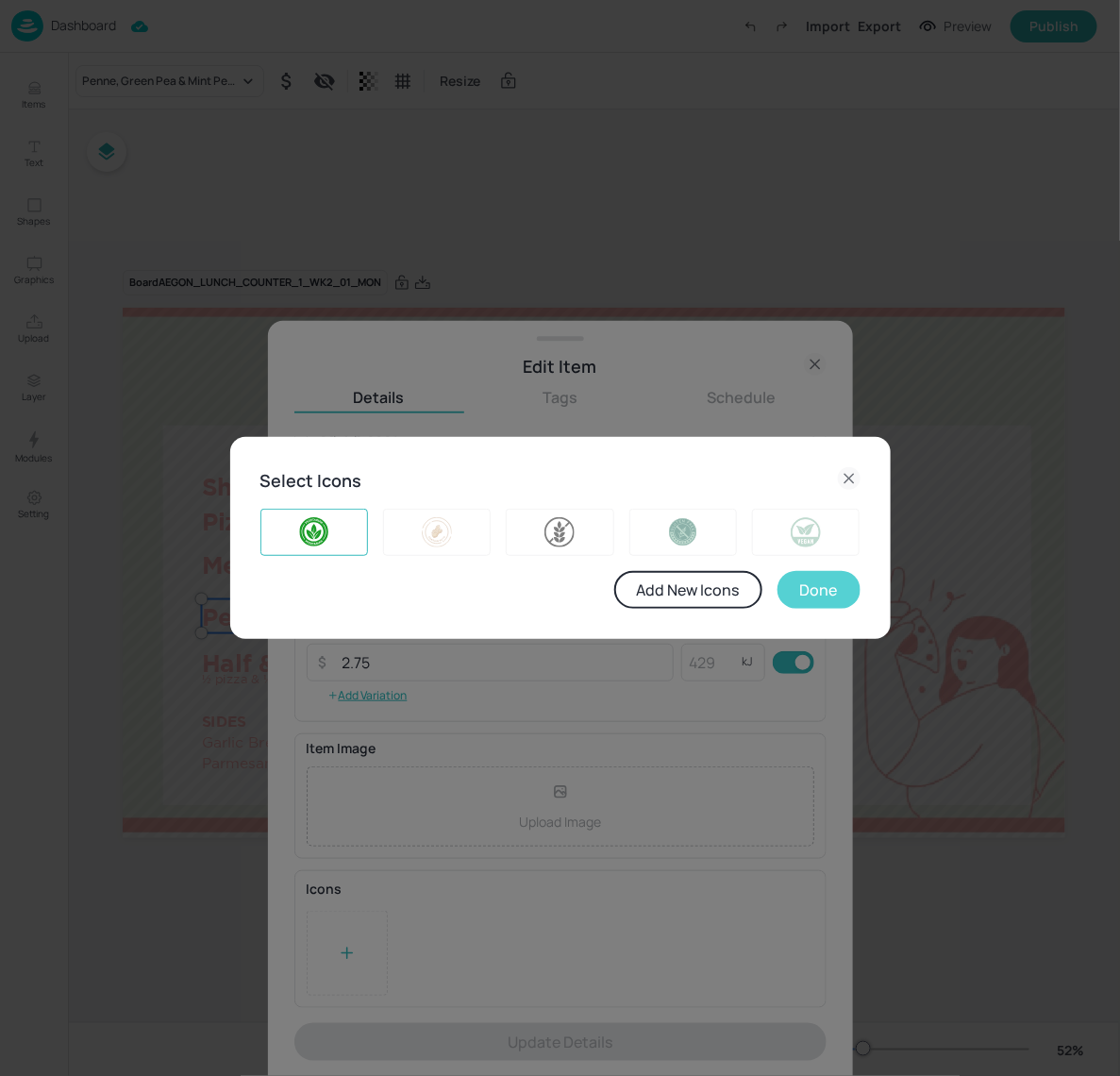 click on "Done" at bounding box center (819, 590) 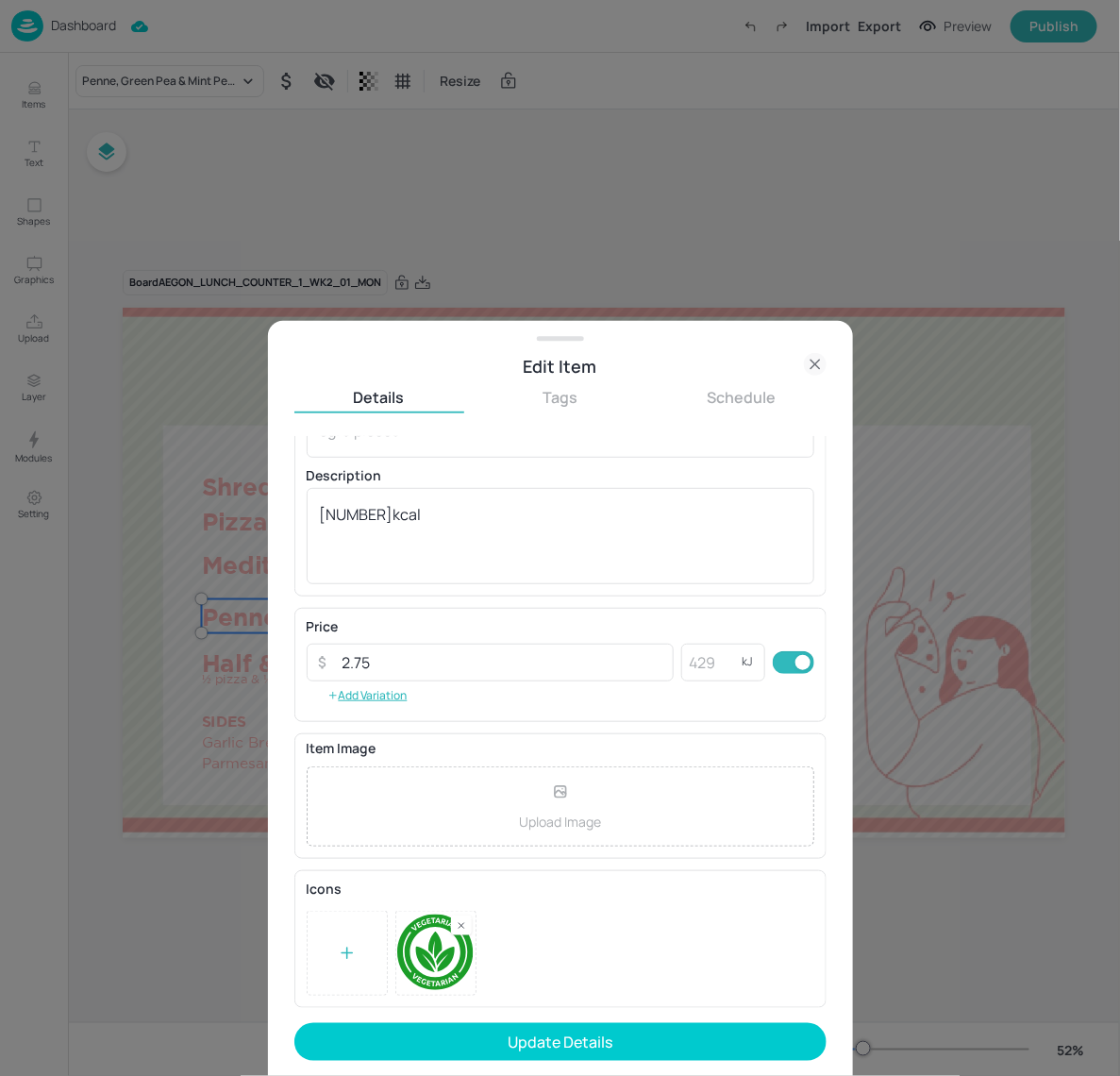 click on "Update Details" at bounding box center [560, 1042] 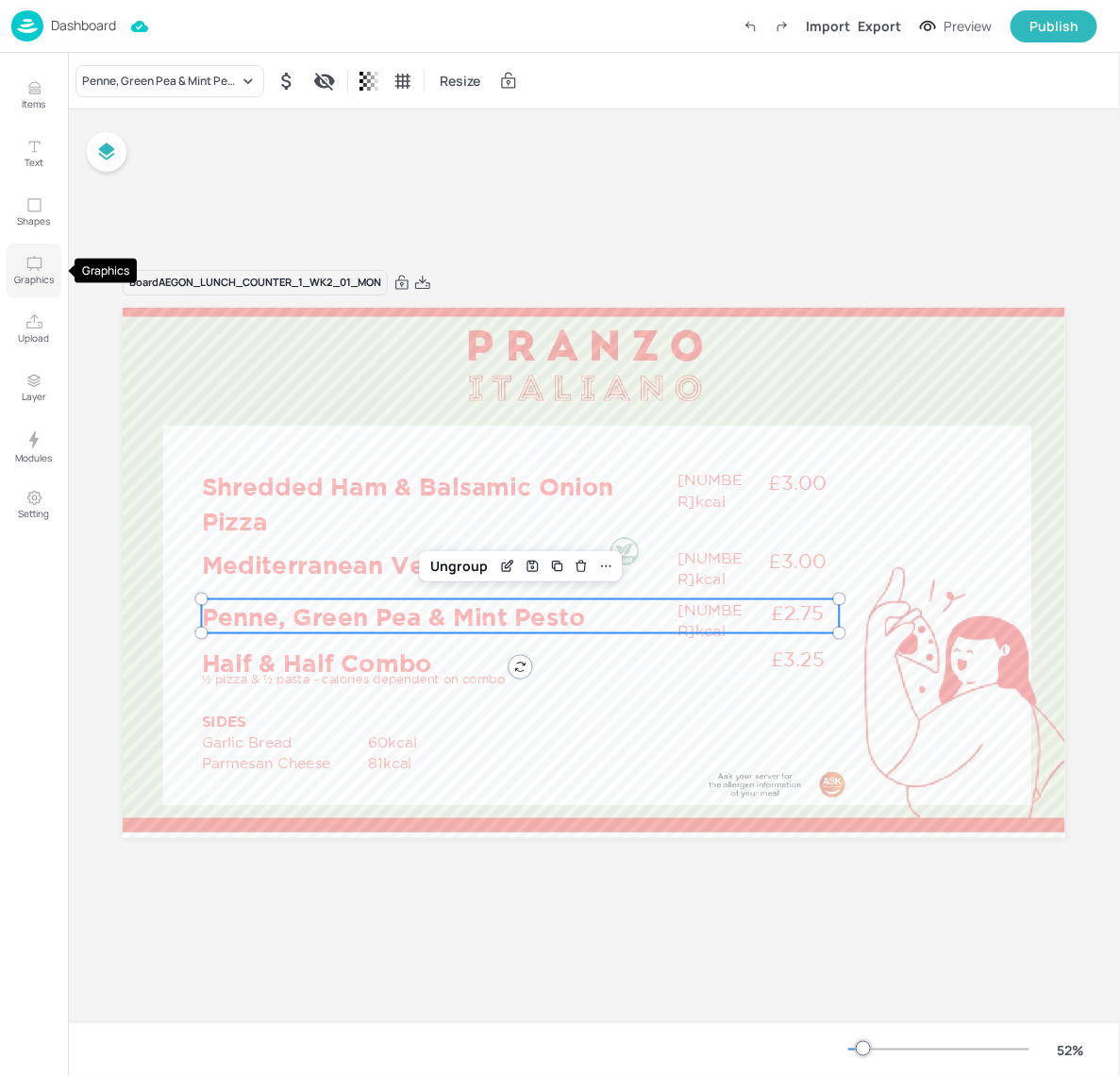 click 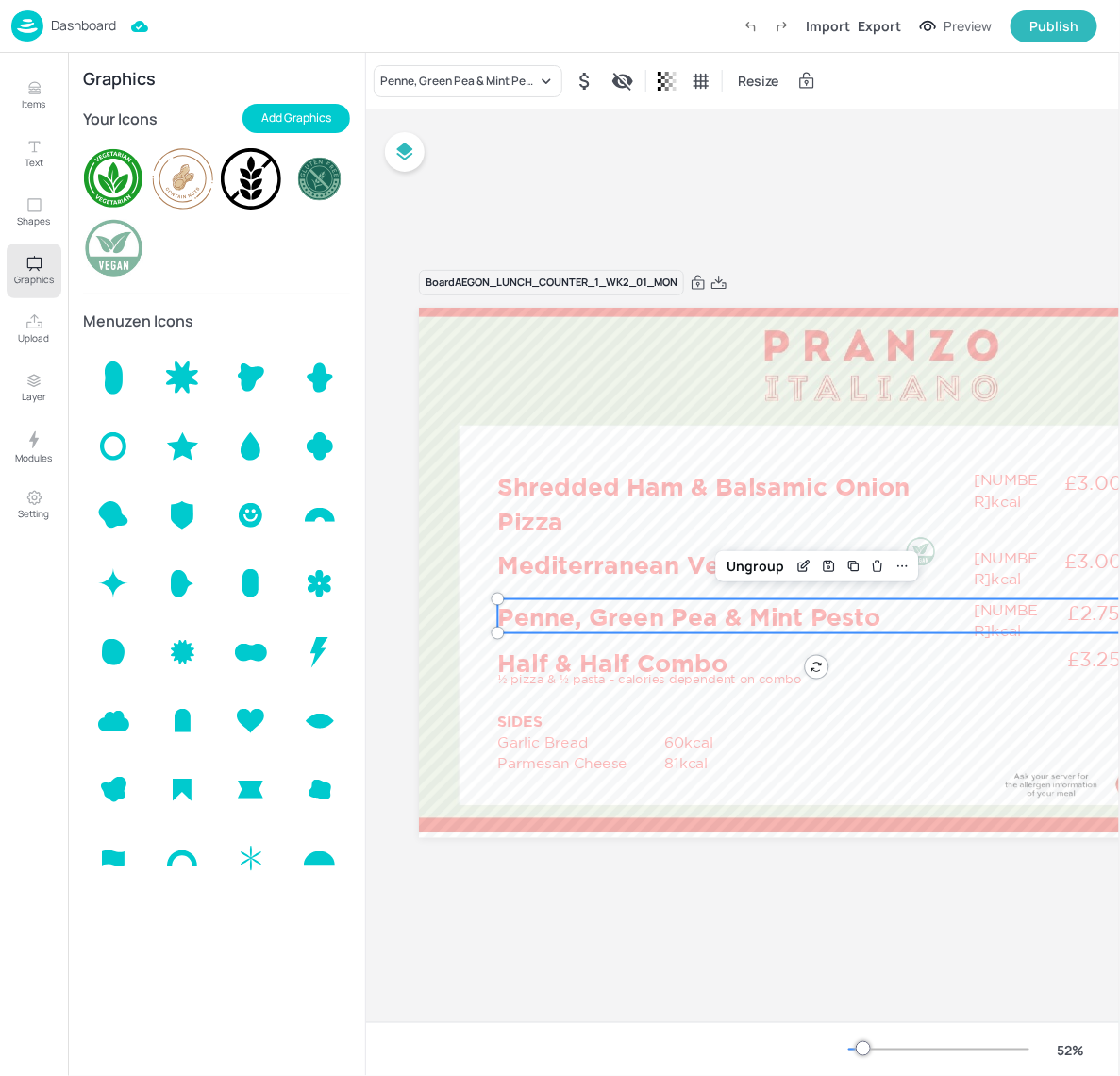 click at bounding box center [113, 178] 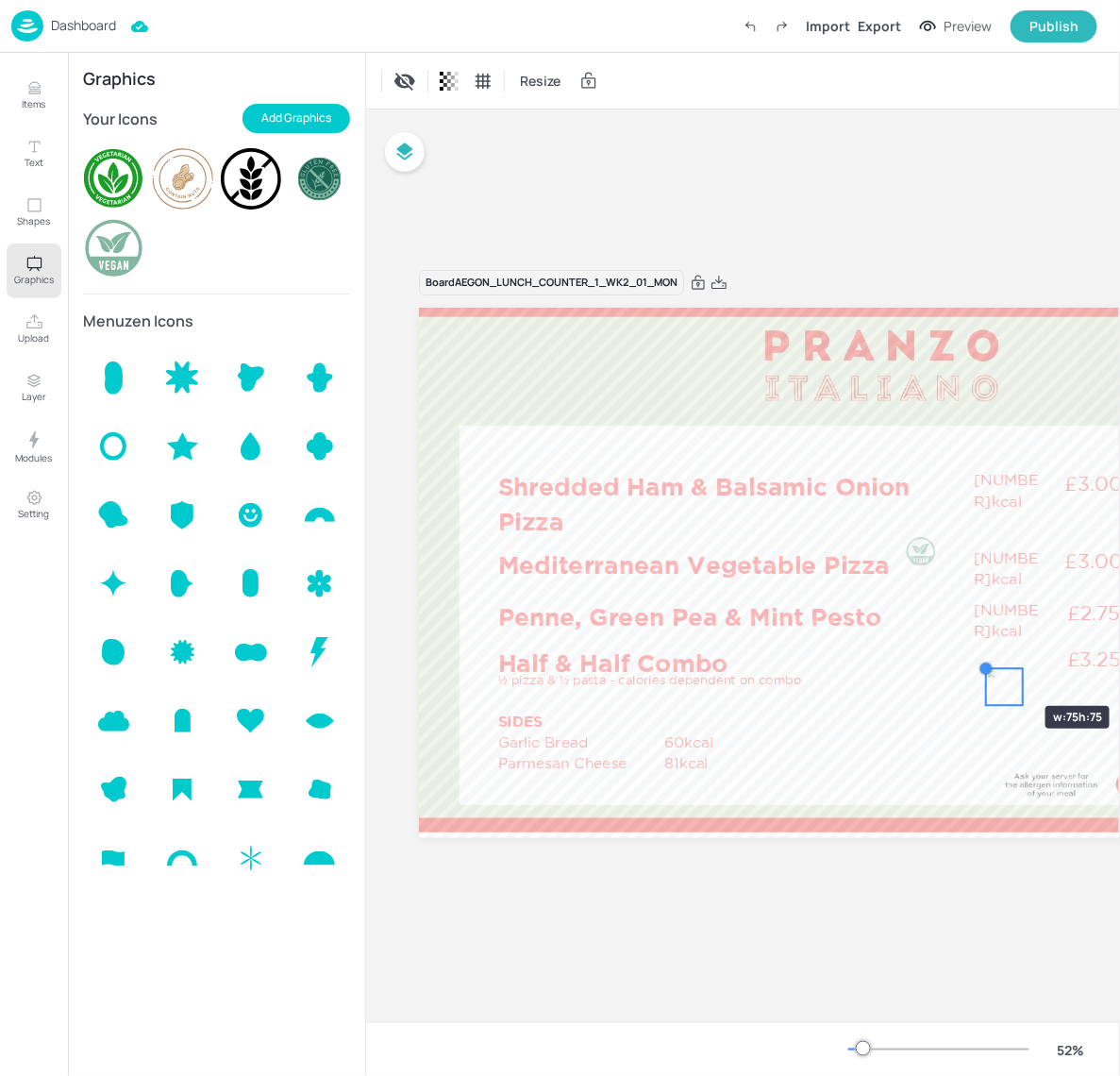 drag, startPoint x: 761, startPoint y: 439, endPoint x: 989, endPoint y: 672, distance: 325.9954 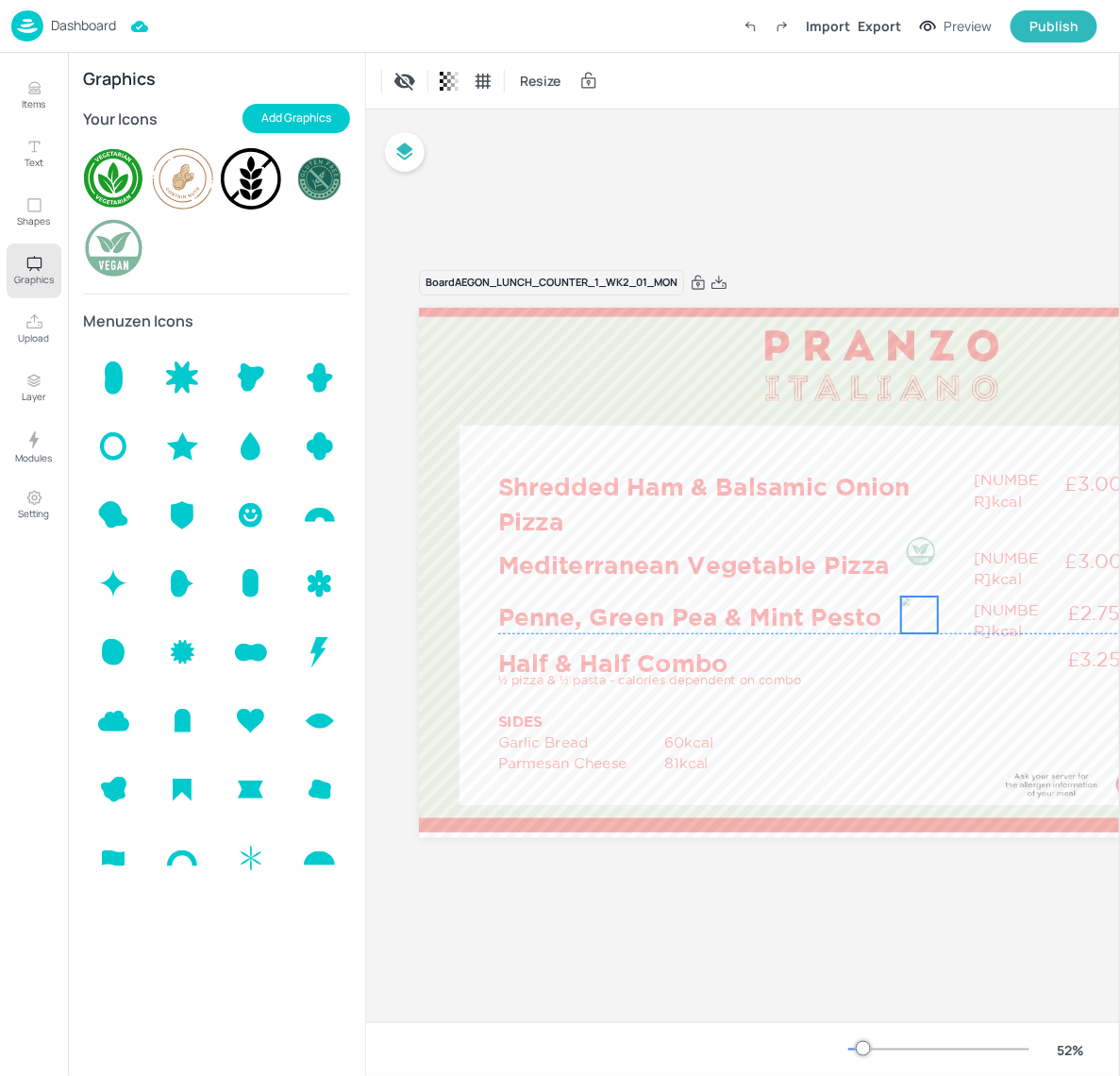 drag, startPoint x: 989, startPoint y: 681, endPoint x: 927, endPoint y: 611, distance: 93.50936 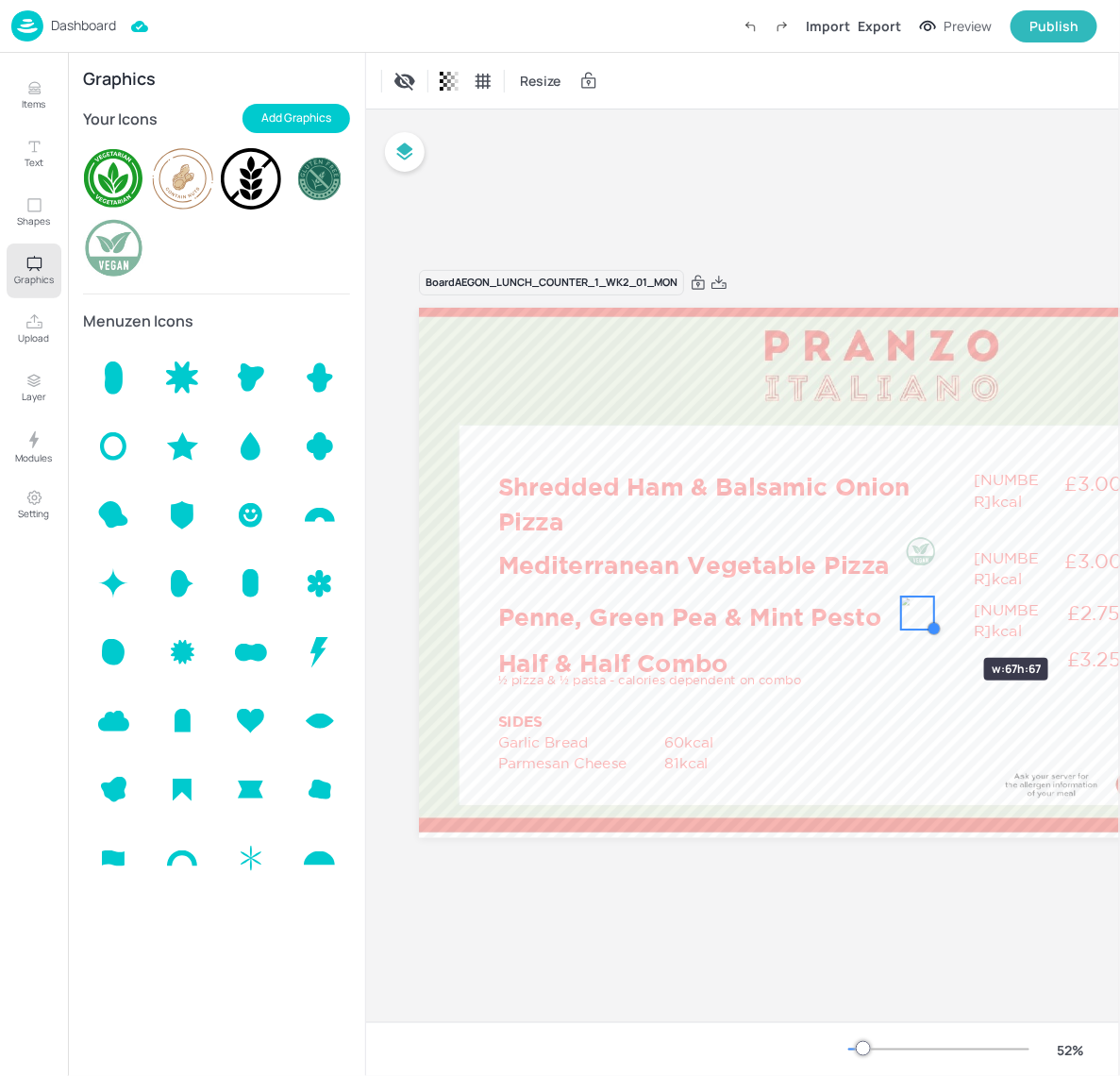 drag, startPoint x: 937, startPoint y: 628, endPoint x: 927, endPoint y: 621, distance: 12.206556 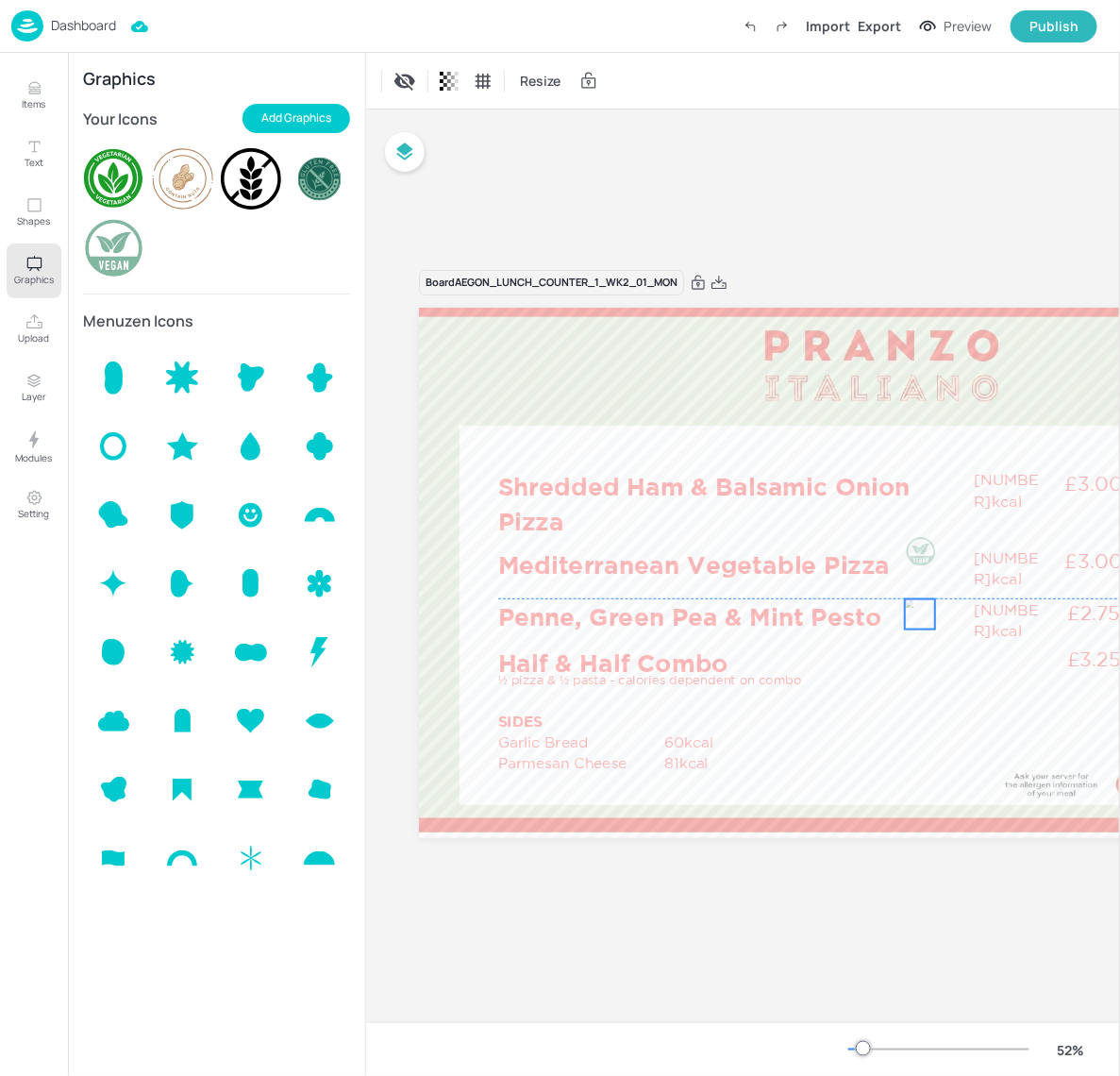 click at bounding box center (920, 614) 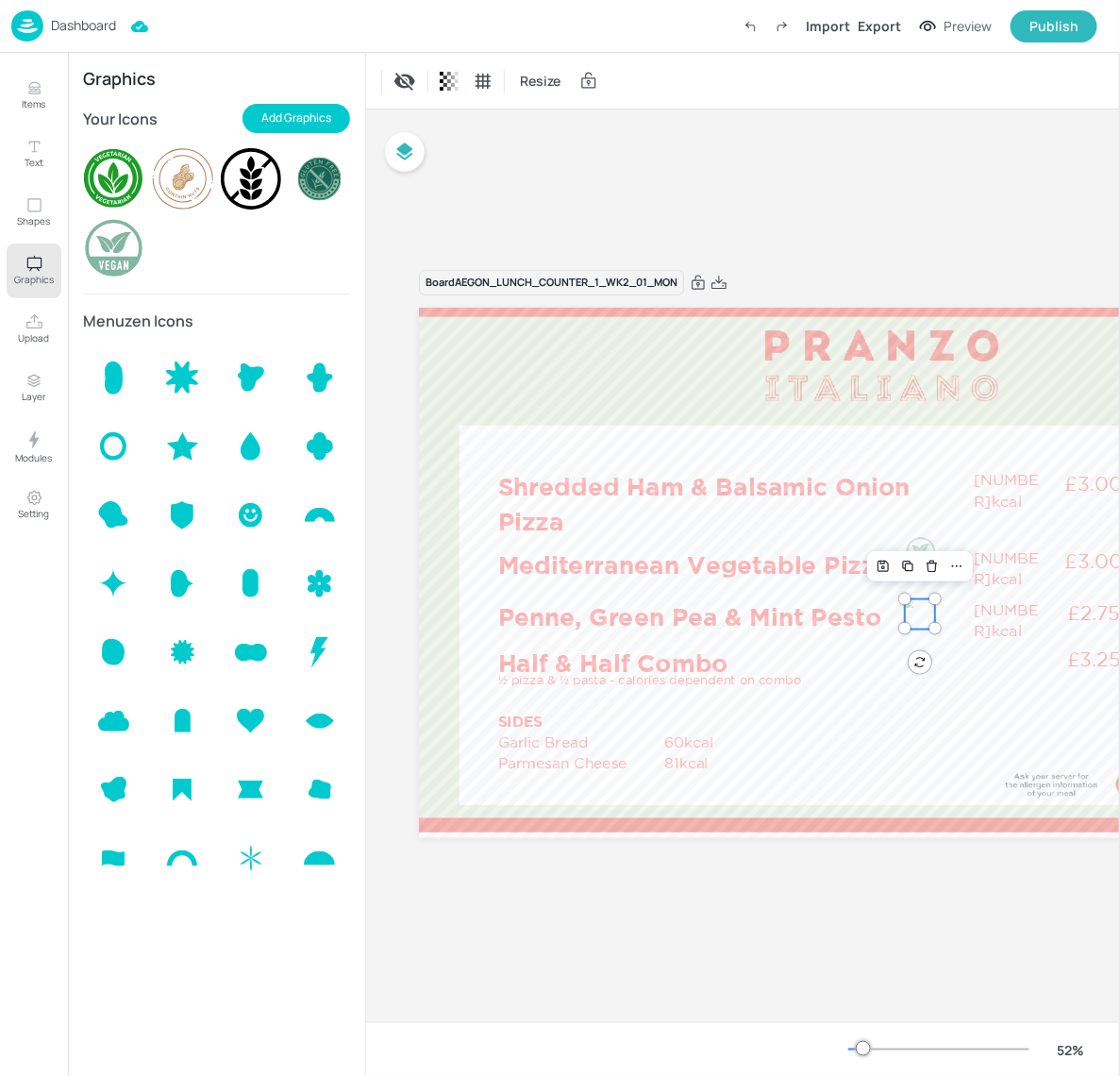 click on "Board  AEGON_LUNCH_COUNTER_1_WK2_01_MON   Shredded Ham & Balsamic Onion Pizza £3.00 768kcal Penne, Green Pea & Mint Pesto £2.75 680kcal SIDES Garlic Bread 60kcal Garlic Bread 60kcal Garlic Bread 60kcal Garlic Bread 60kcal Garlic Bread 60kcal Garlic Bread 60kcal Half & Half Combo £3.25 ½ pizza & ½ pasta - calories dependent on combo Parmesan Cheese 81kcal Mediterranean Vegetable Pizza £3.00 [NUMBER]kcal" at bounding box center (890, 565) 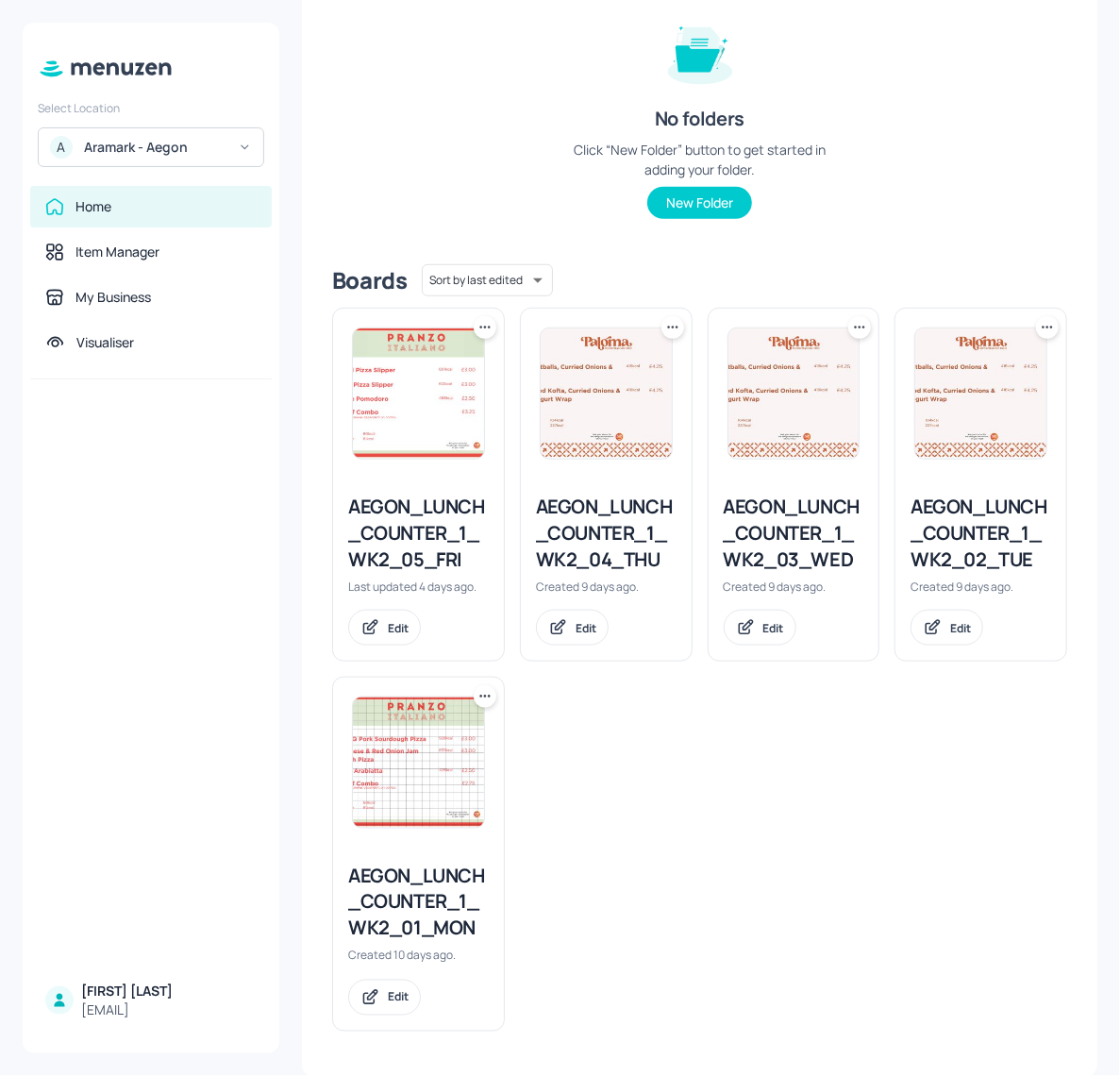 scroll, scrollTop: 231, scrollLeft: 0, axis: vertical 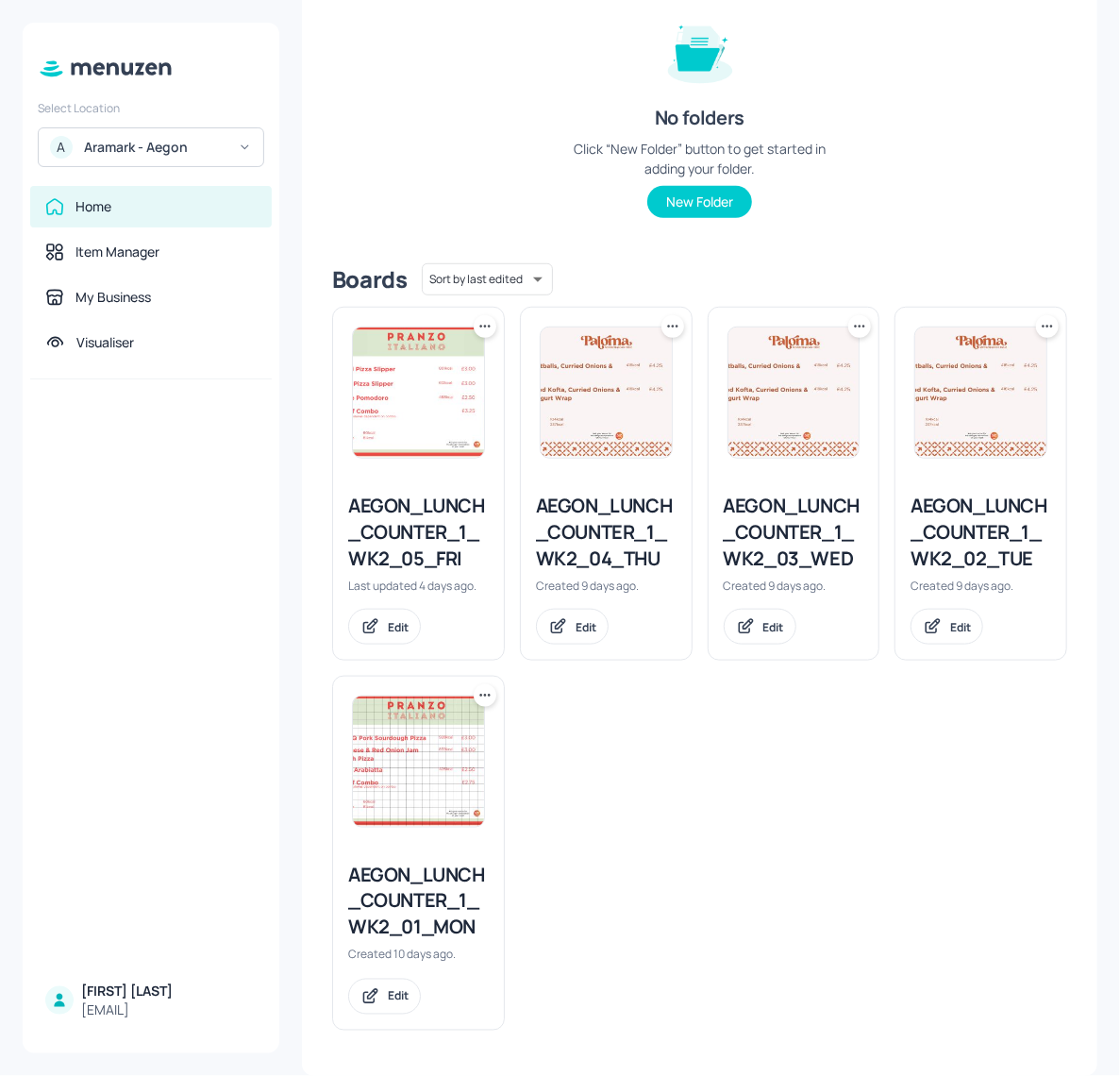 click at bounding box center (418, 762) 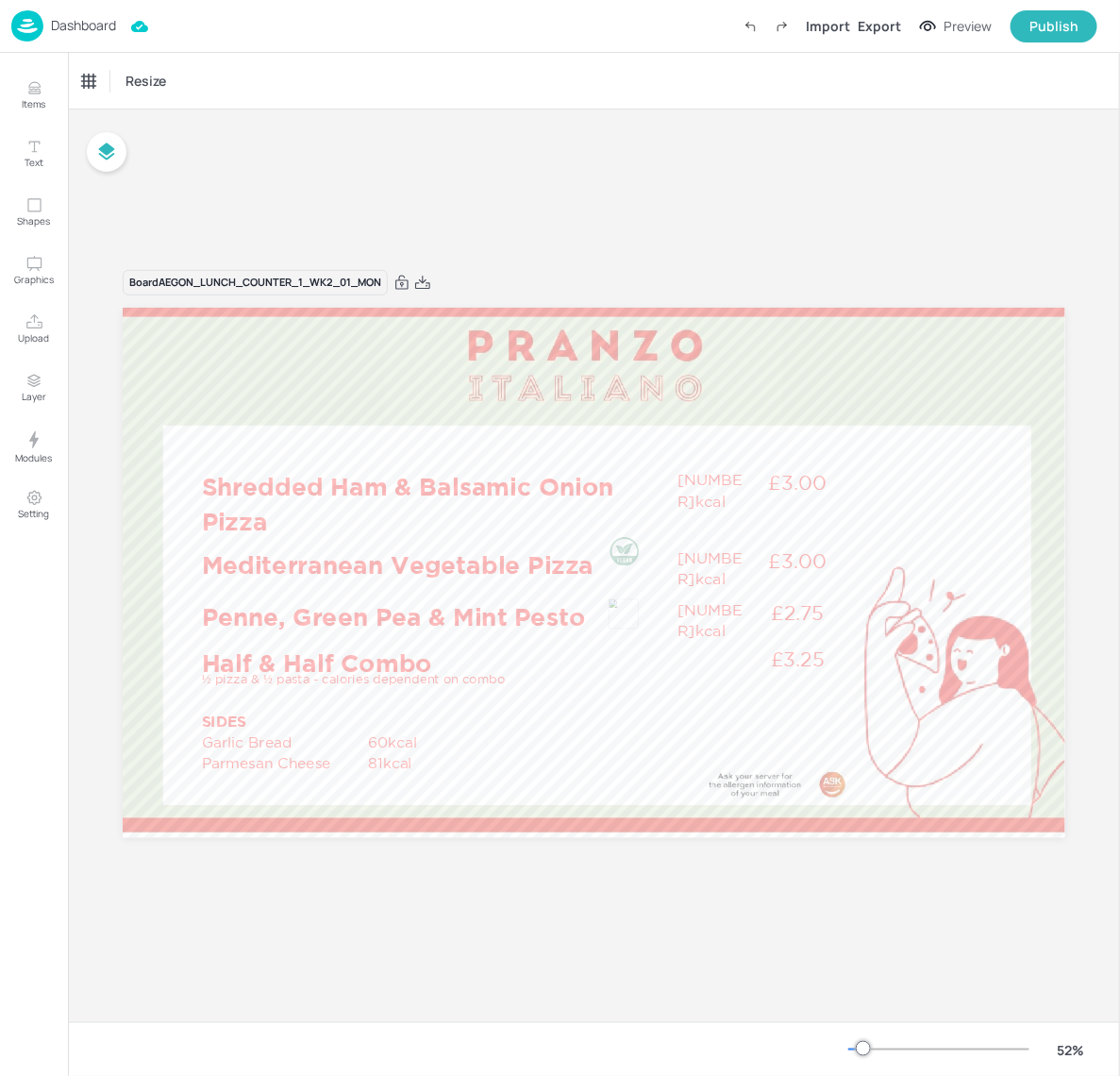 click on "Dashboard Import Export Preview Publish" at bounding box center [554, 25] 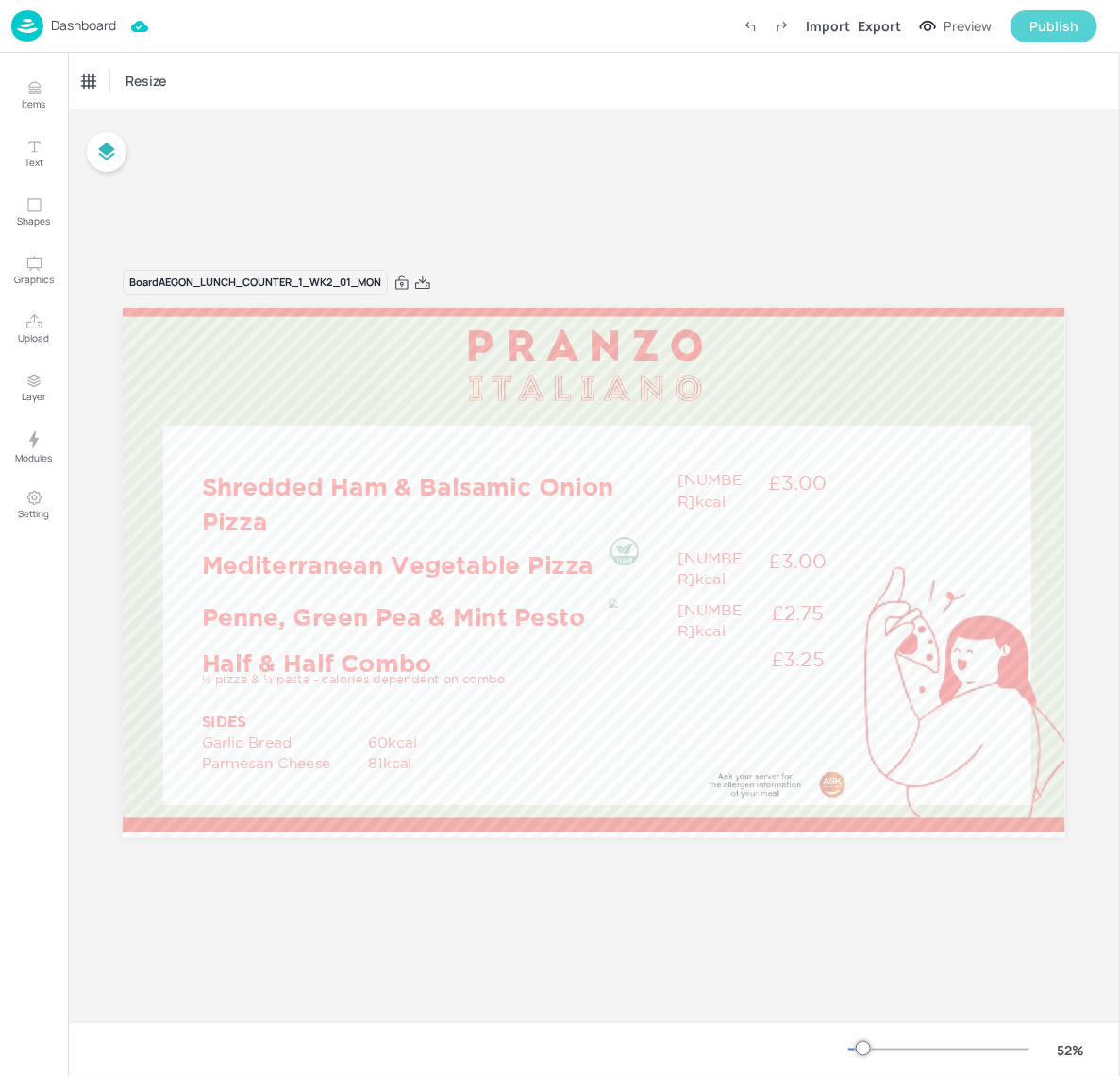 click on "Publish" at bounding box center (1054, 26) 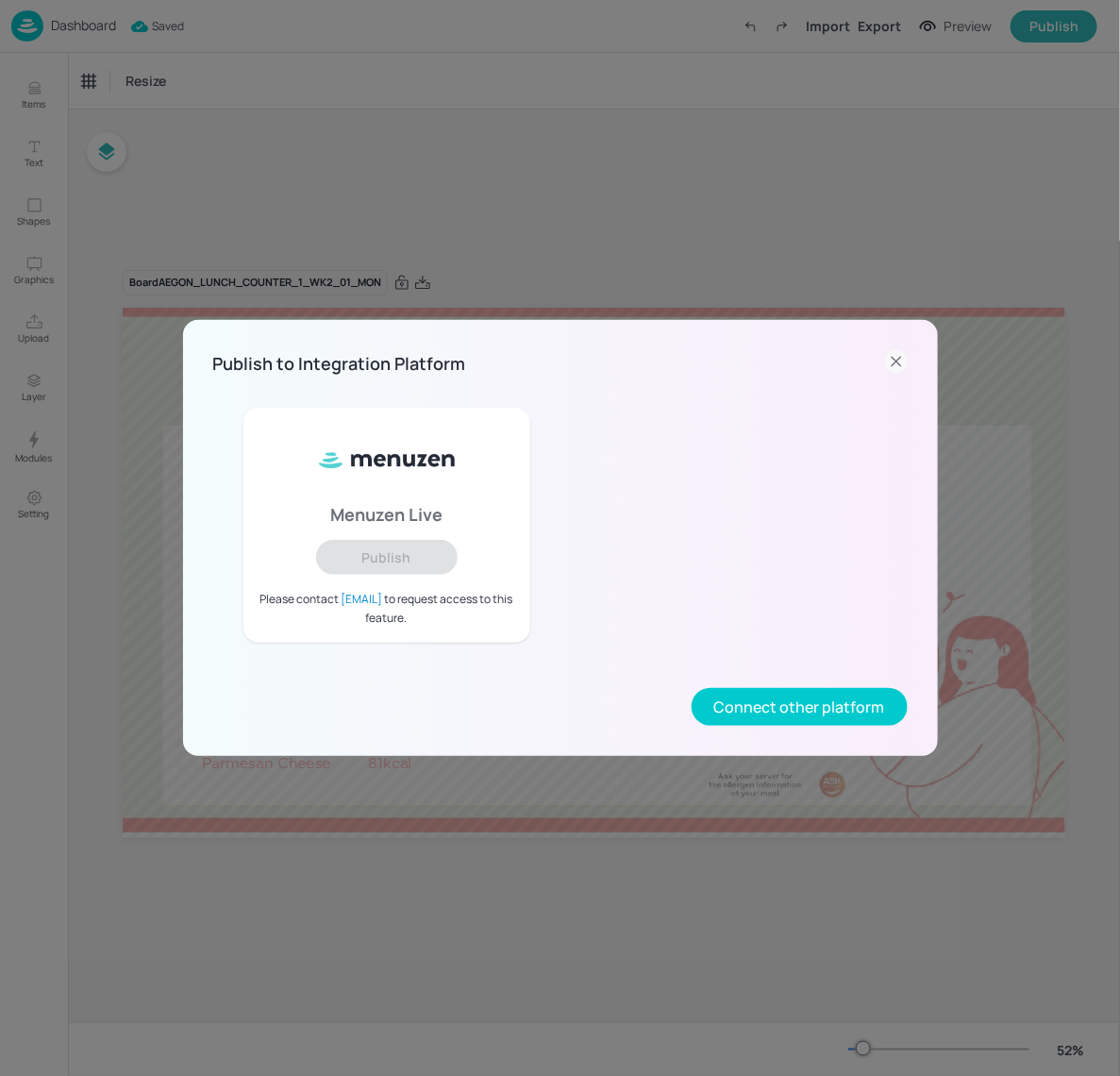 click 